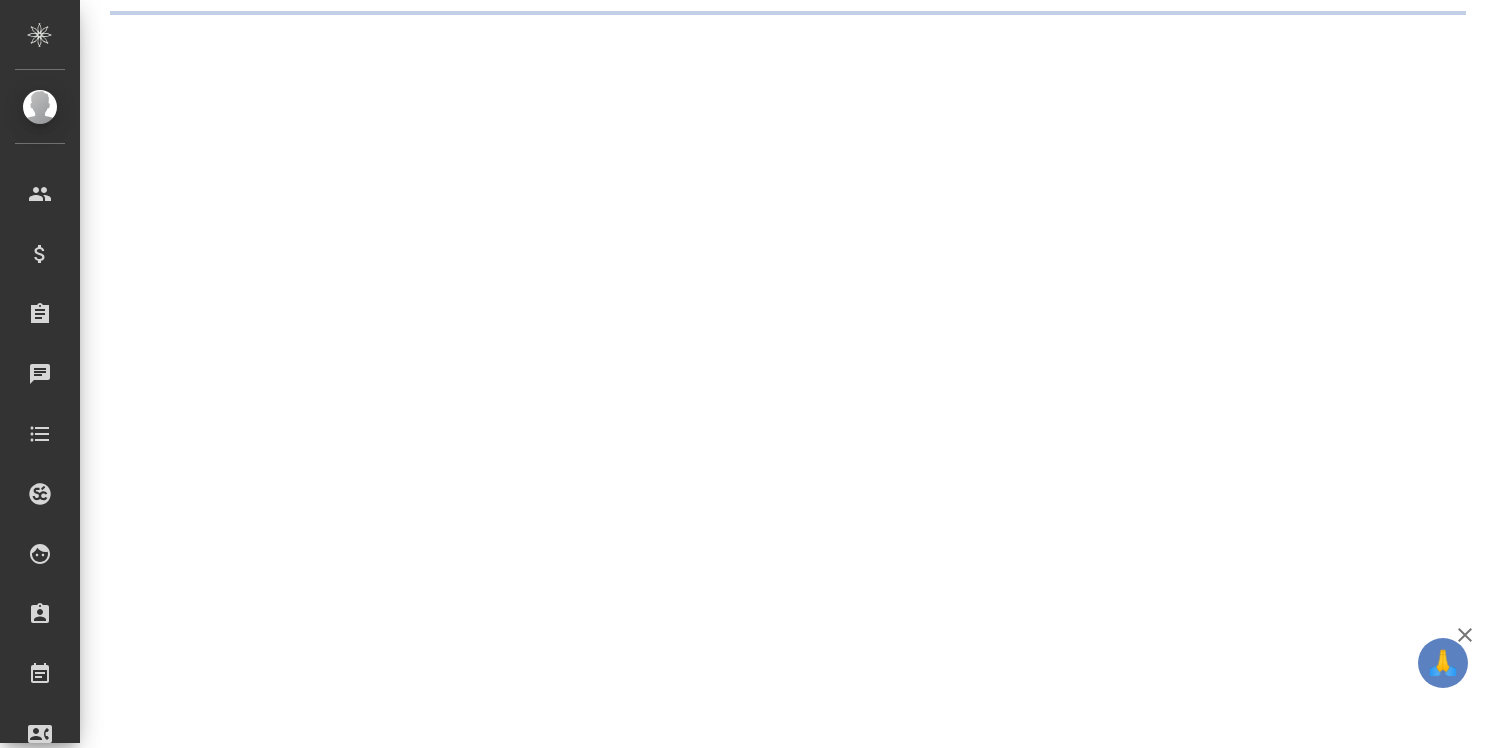 scroll, scrollTop: 0, scrollLeft: 0, axis: both 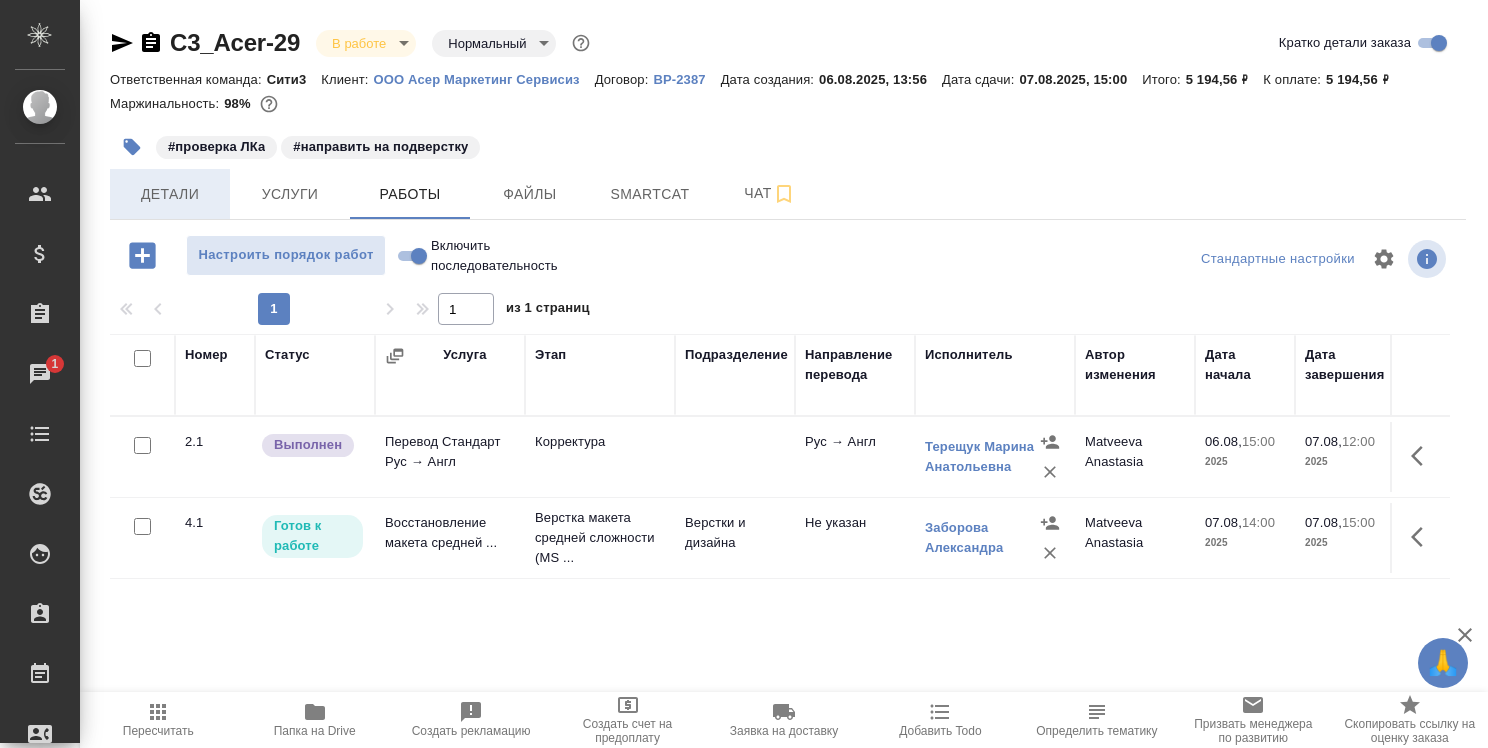 click on "Детали" at bounding box center (170, 194) 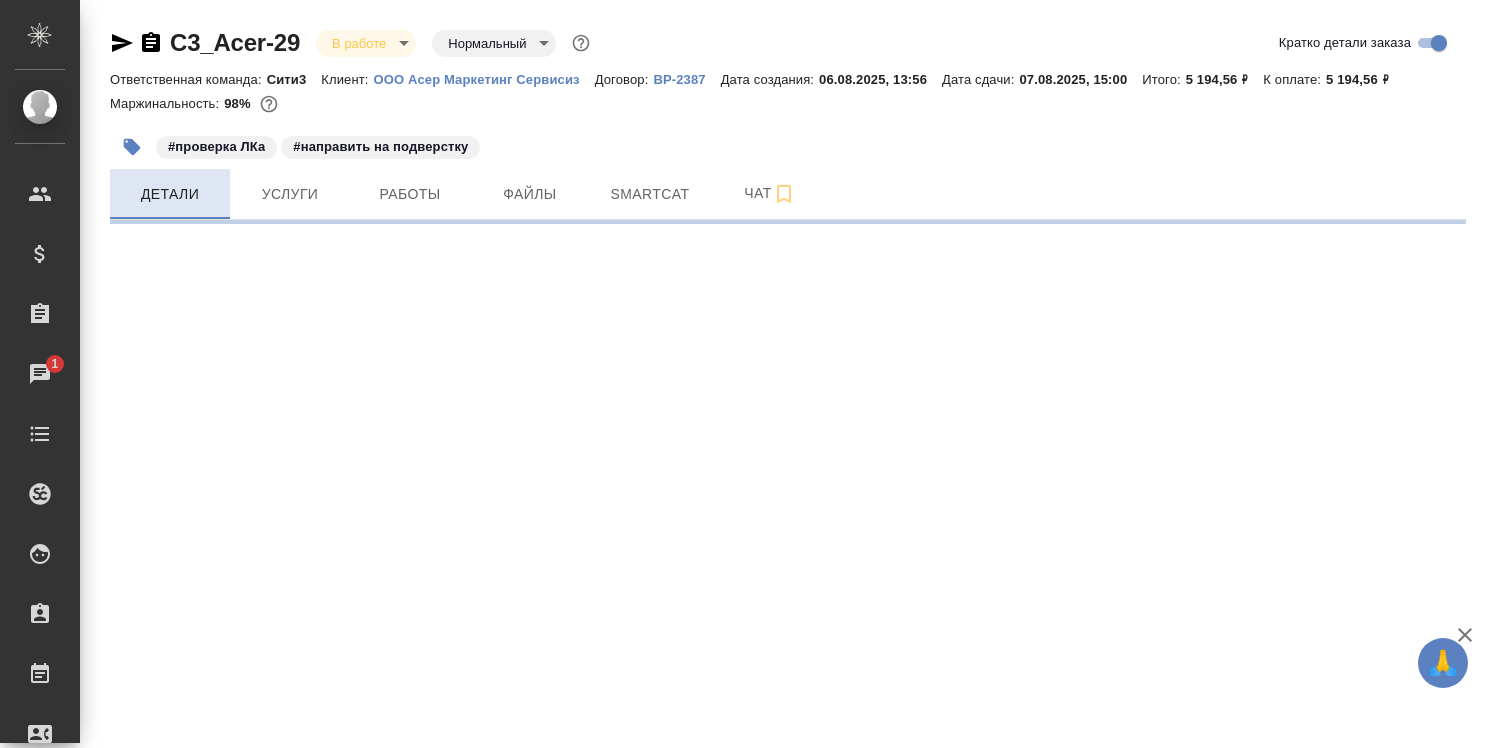select on "RU" 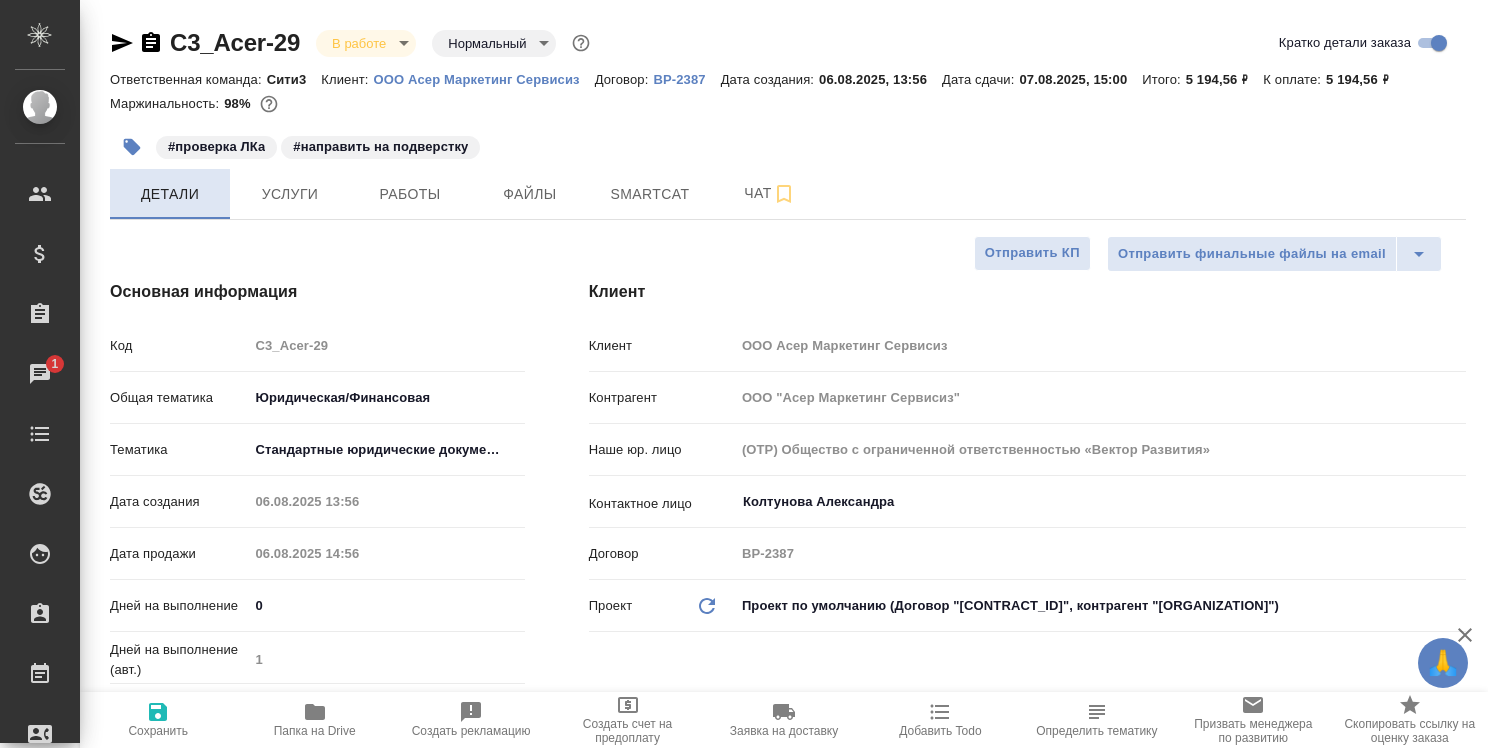 type on "x" 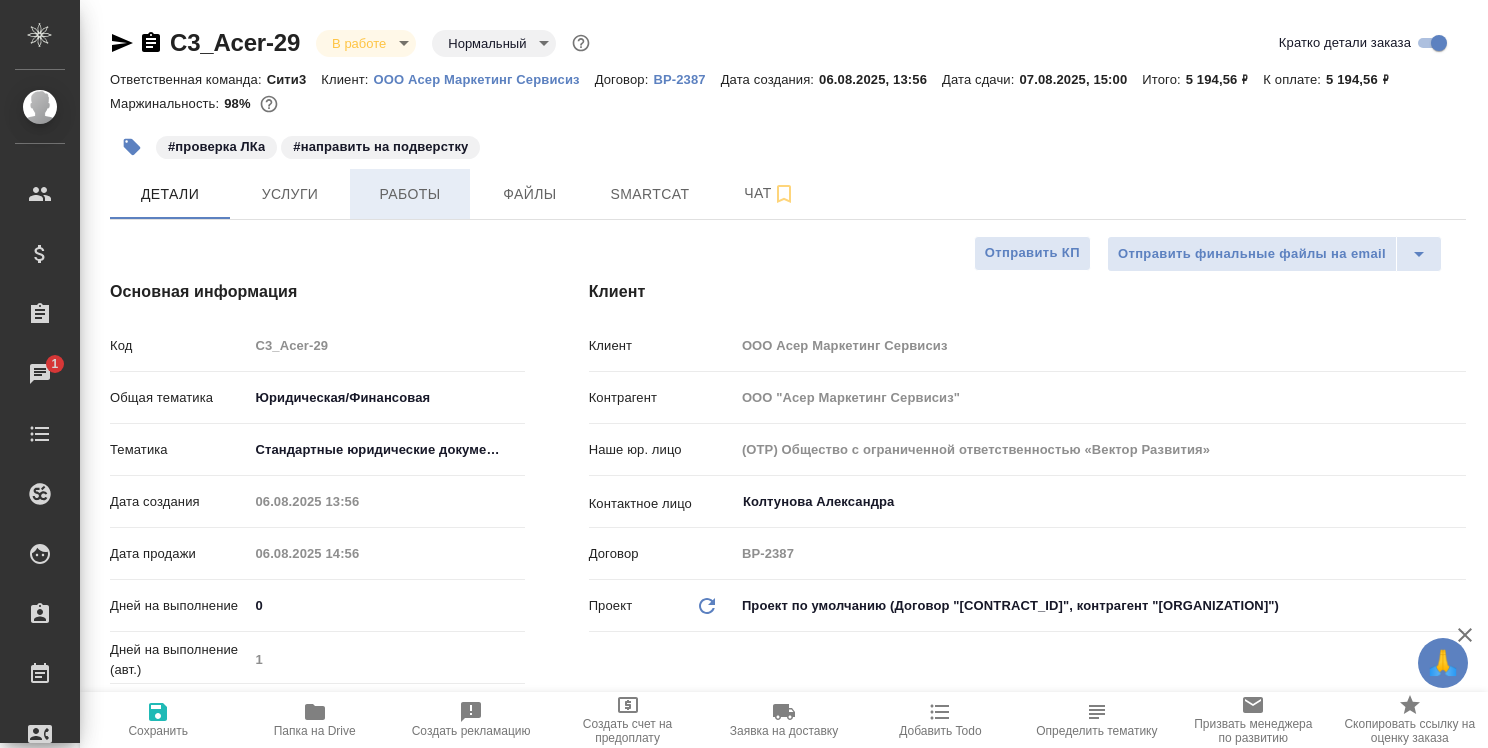 click on "Работы" at bounding box center [410, 194] 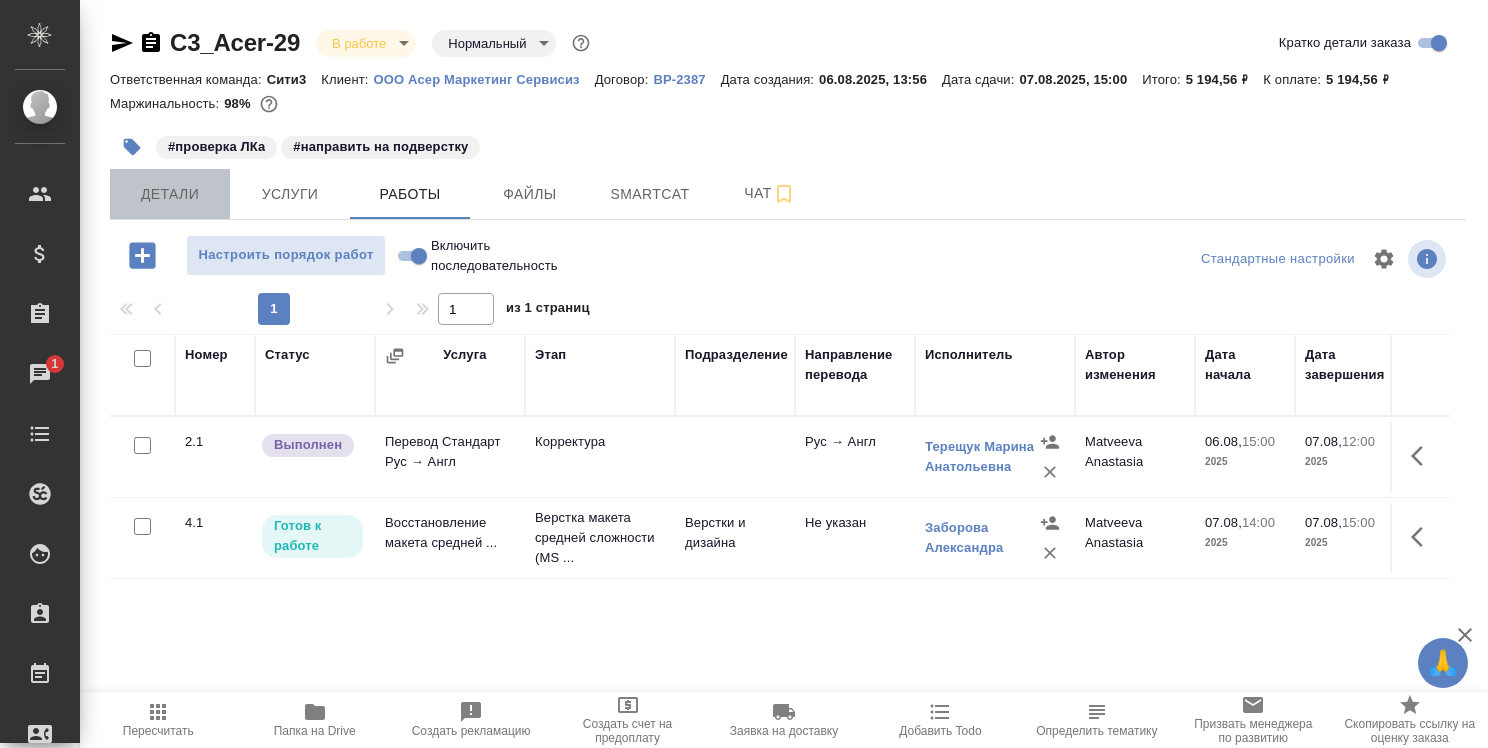 click on "Детали" at bounding box center [170, 194] 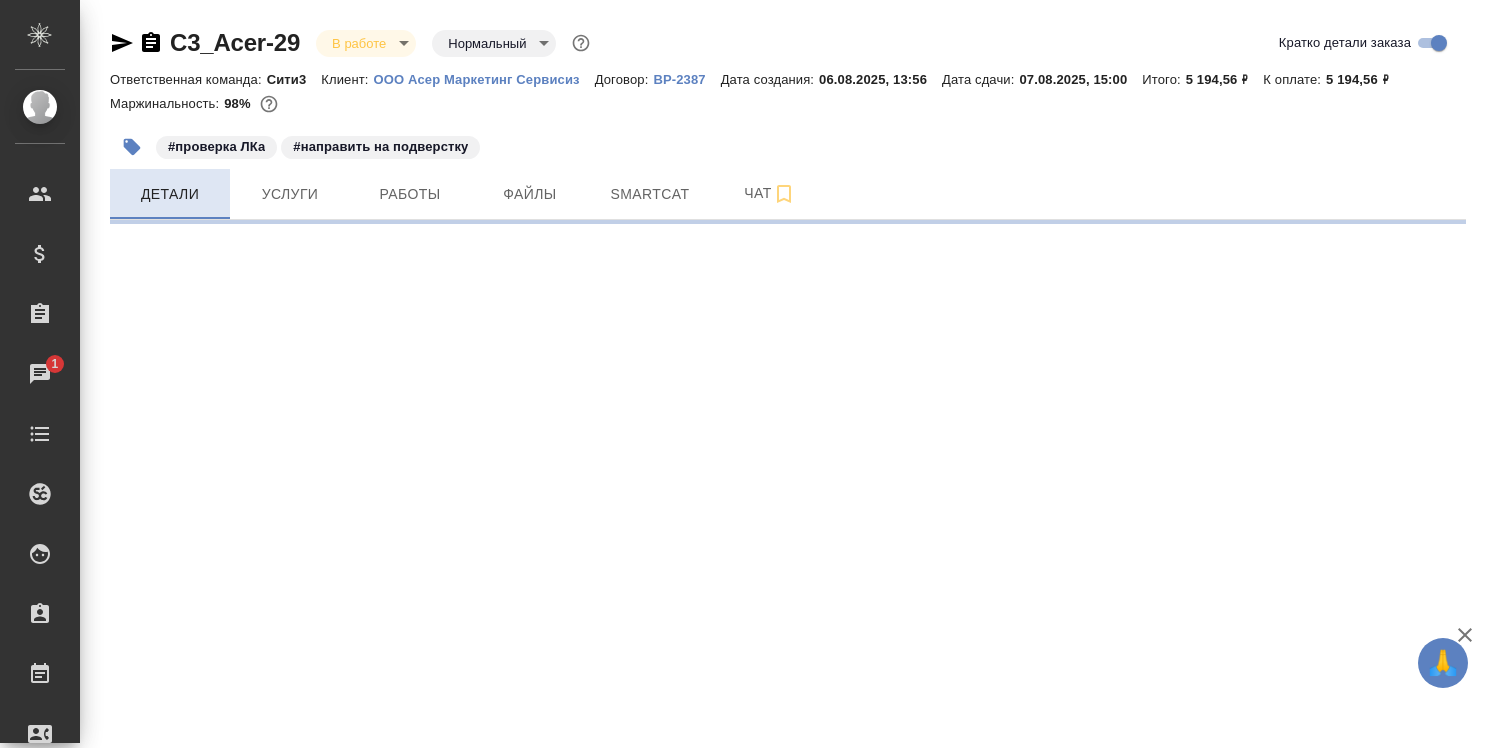 select on "RU" 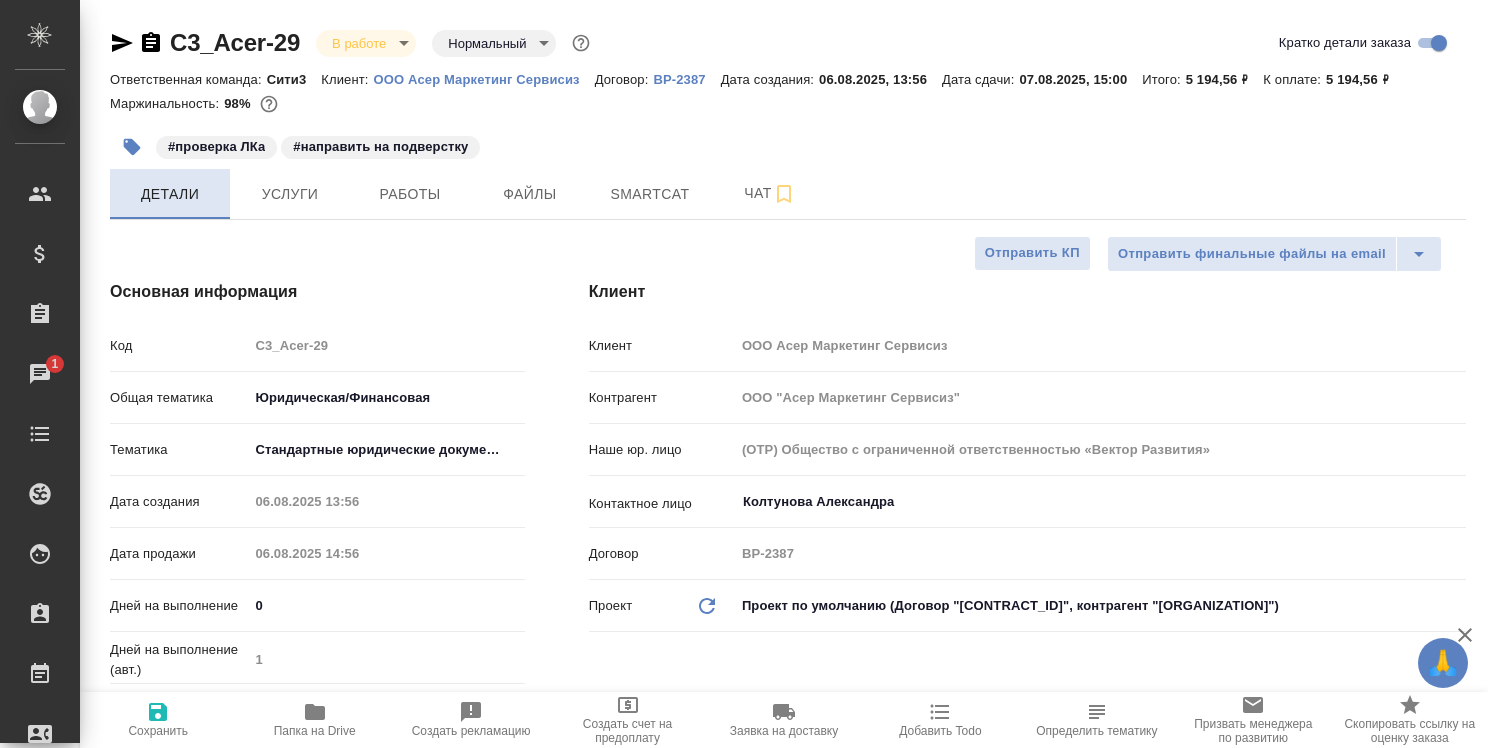 type on "x" 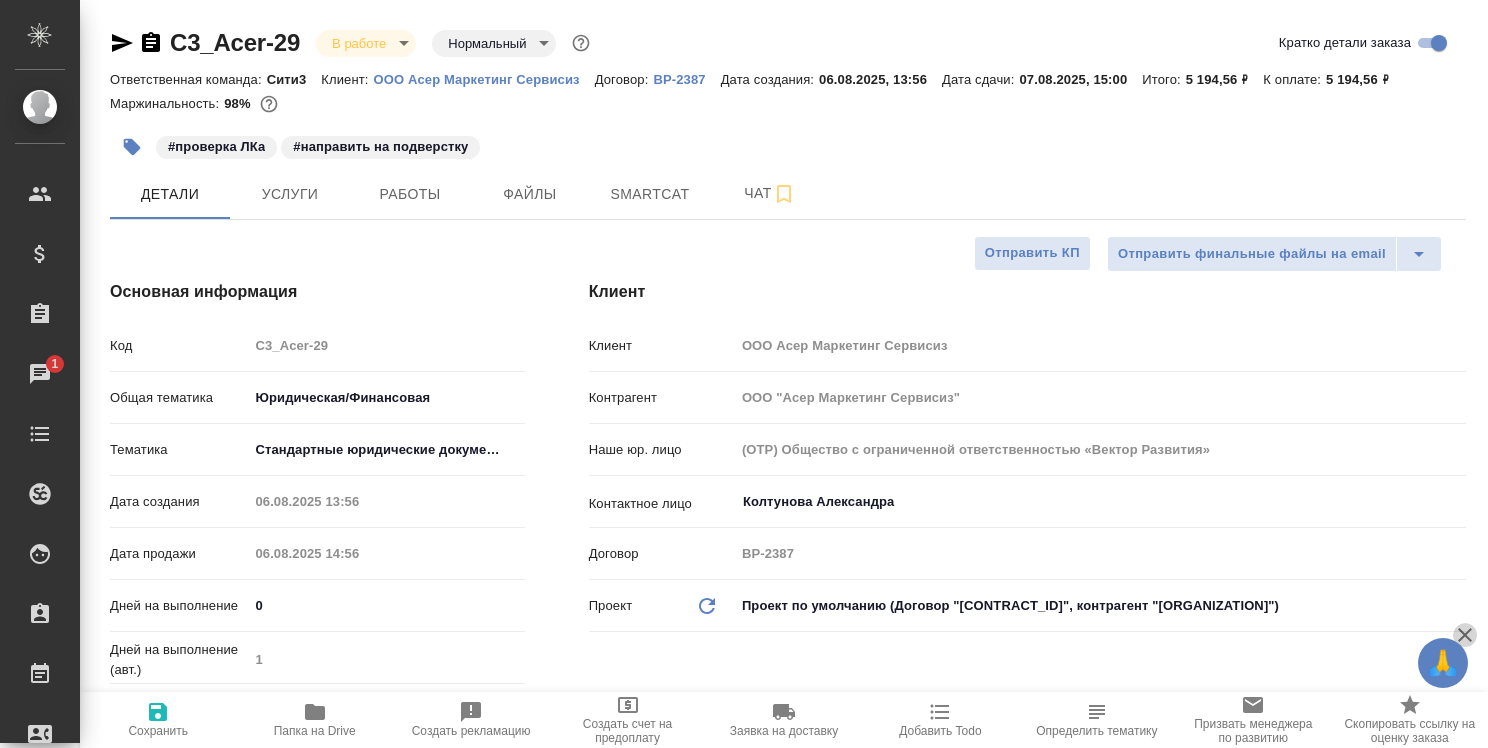 click 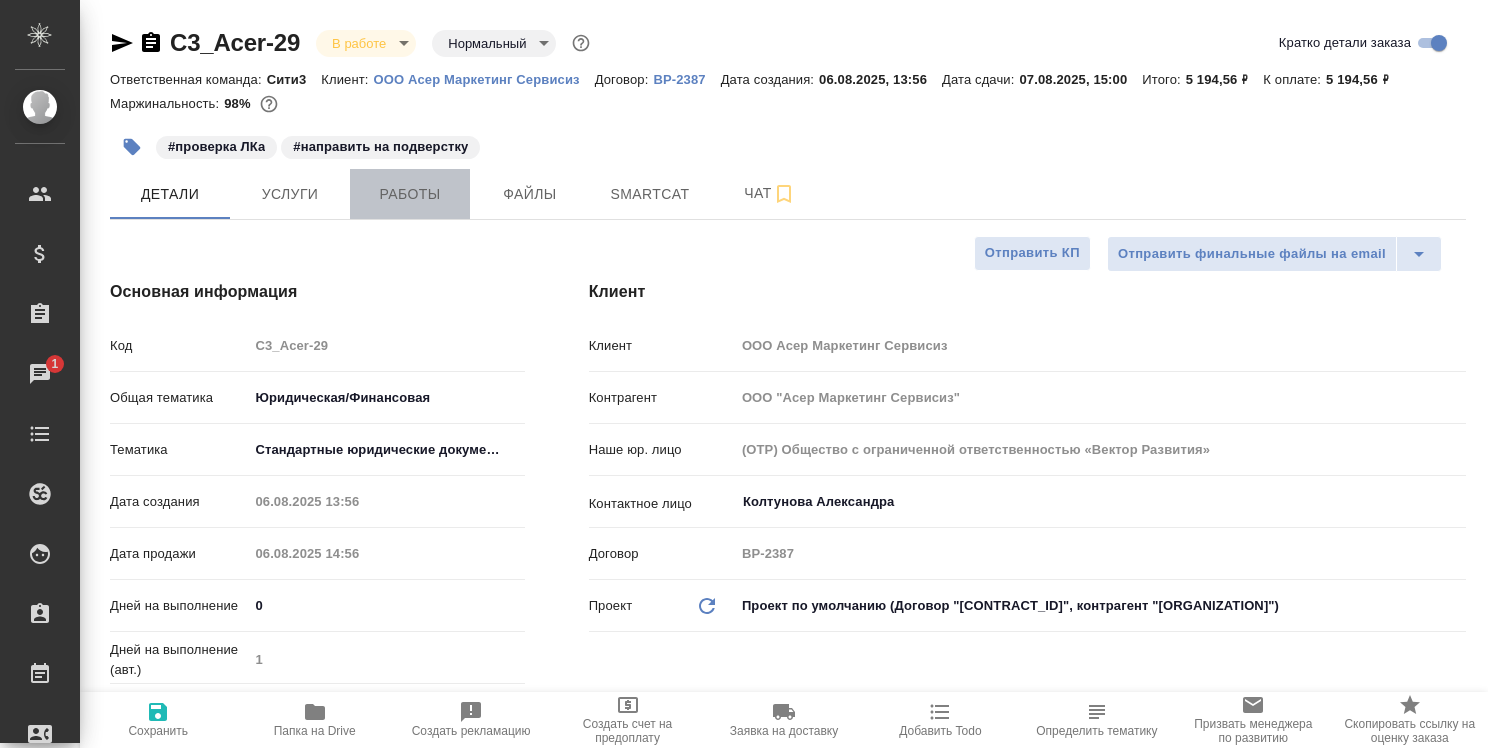 click on "Работы" at bounding box center [410, 194] 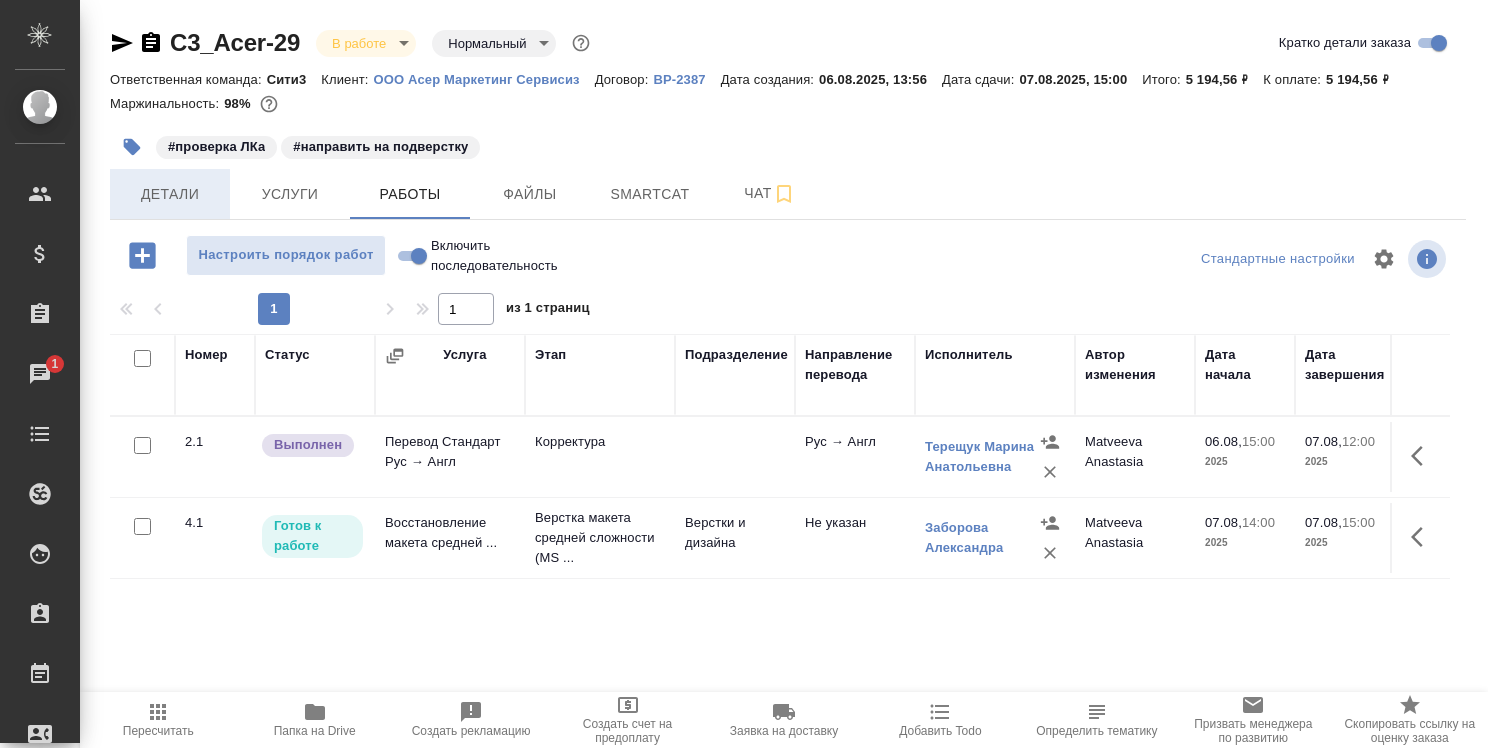 click on "Детали" at bounding box center [170, 194] 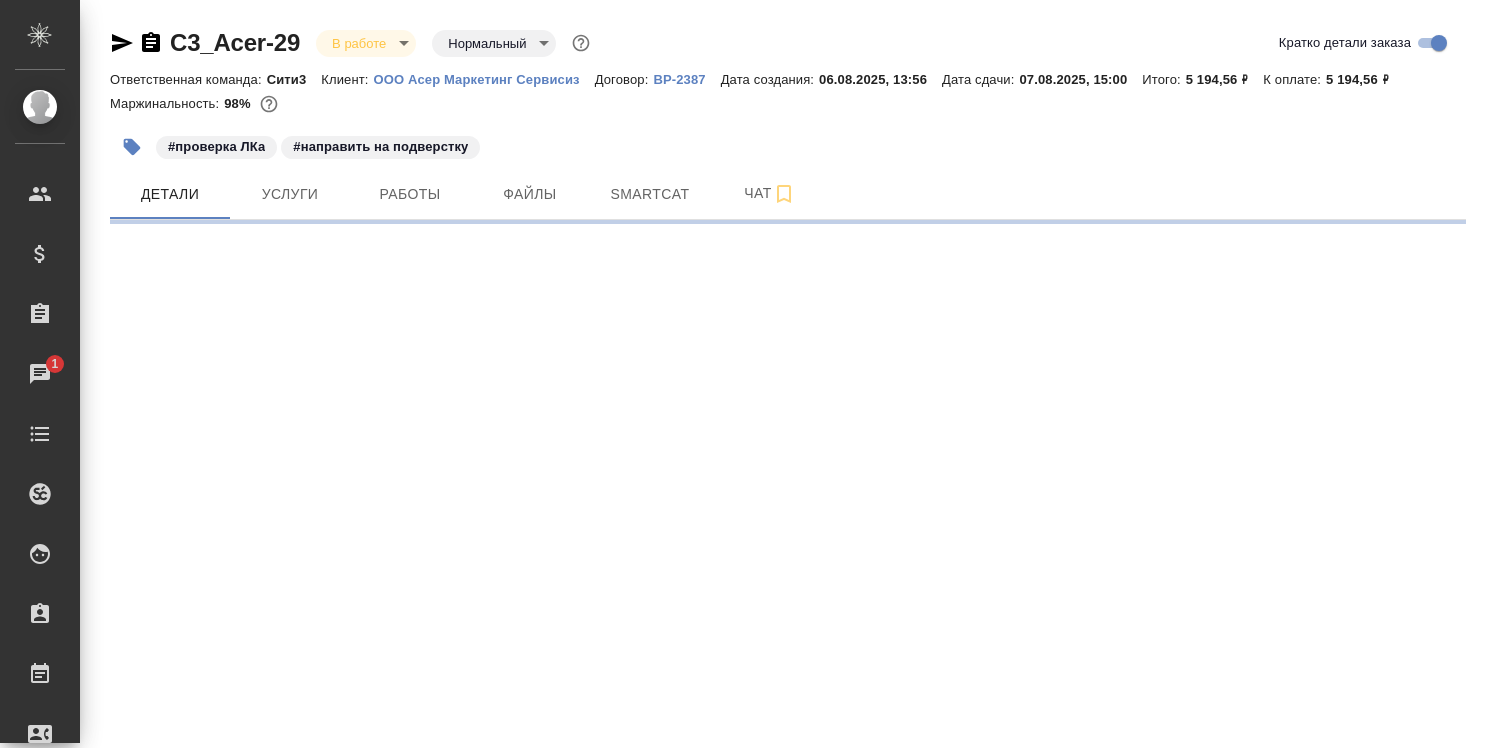 select on "RU" 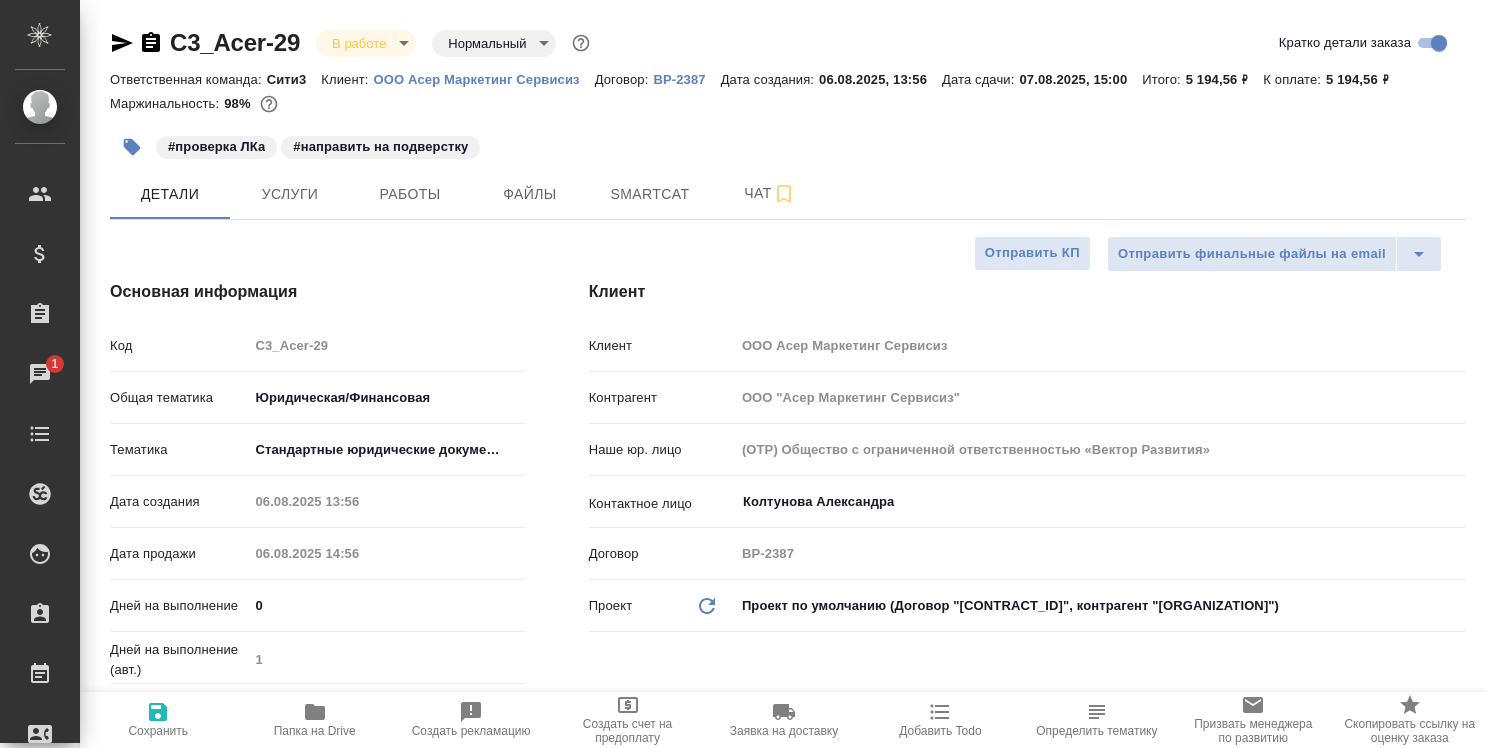 type on "x" 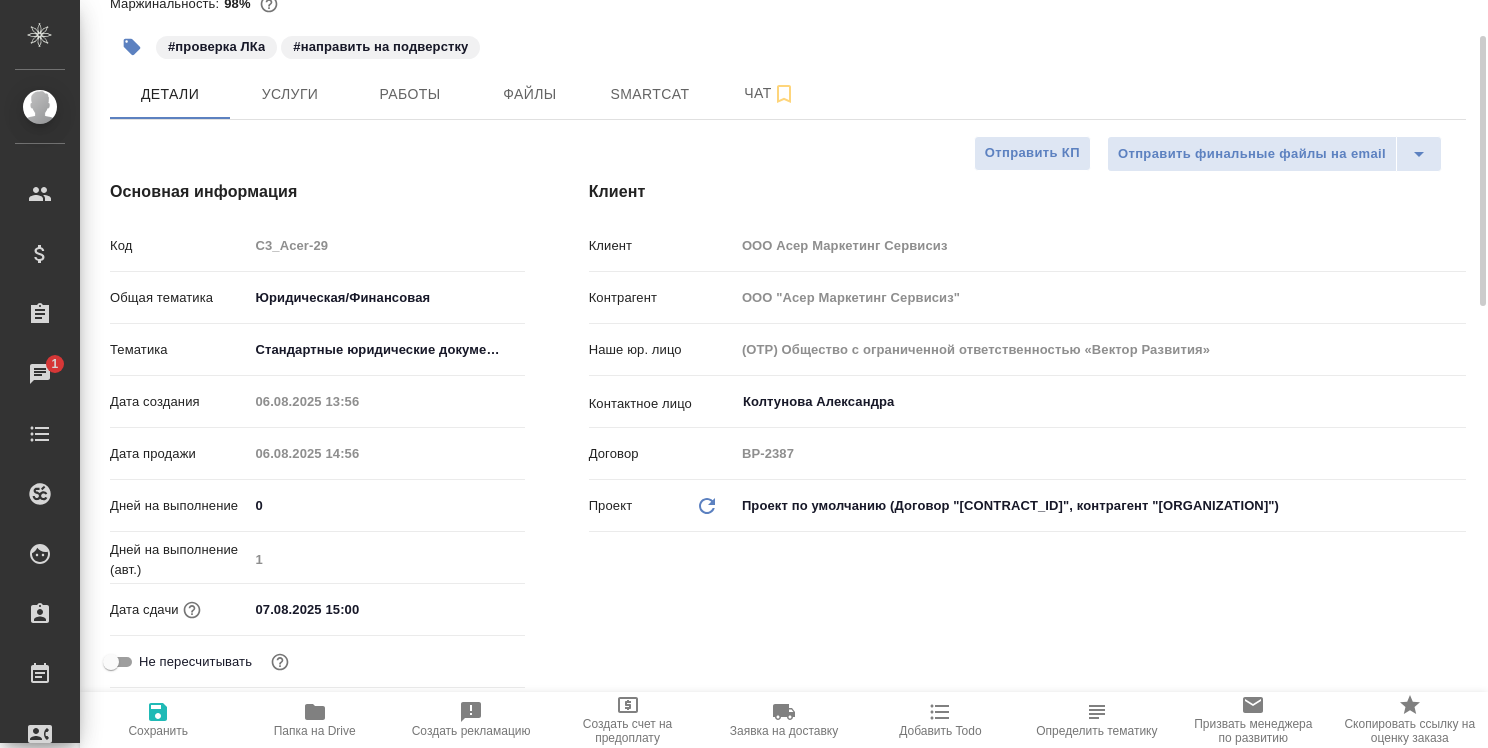 scroll, scrollTop: 0, scrollLeft: 0, axis: both 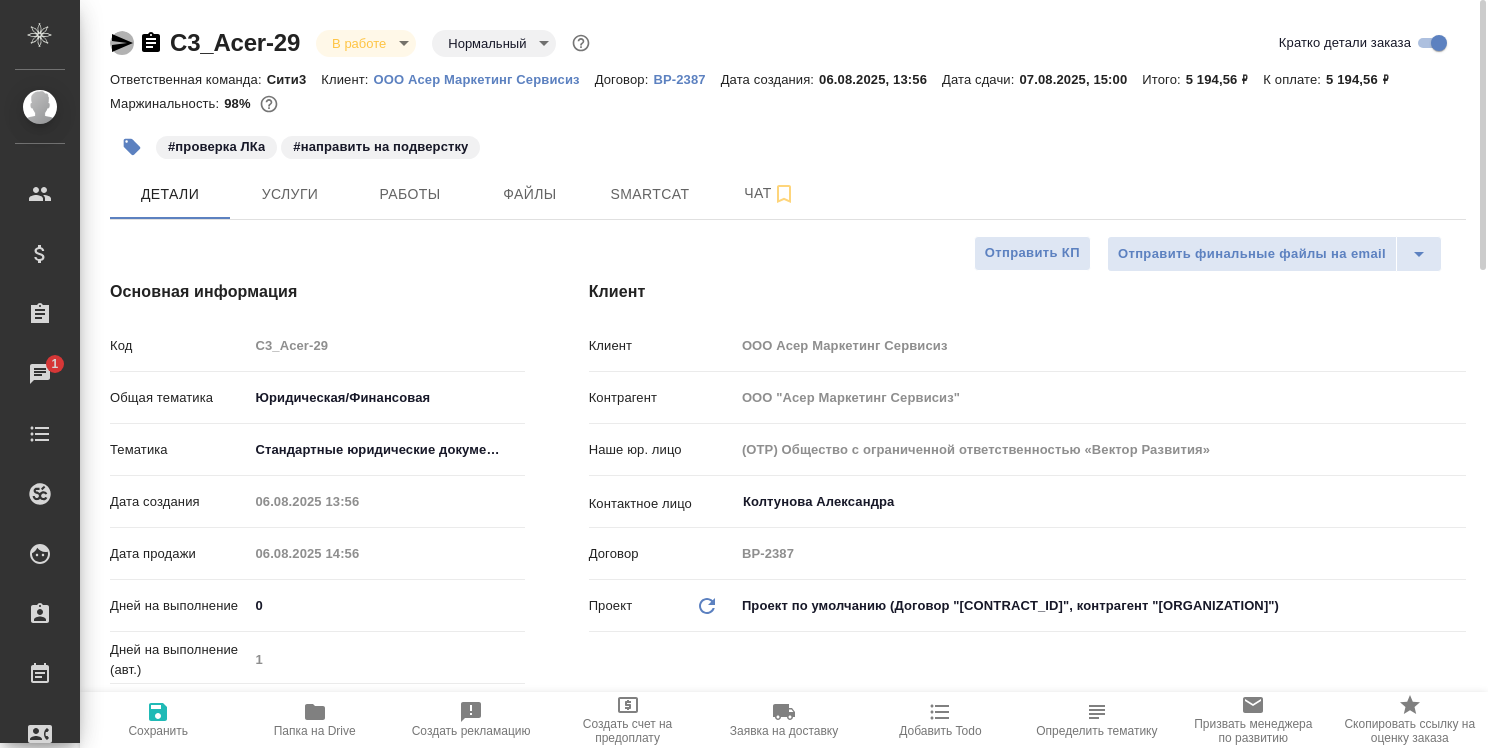 click 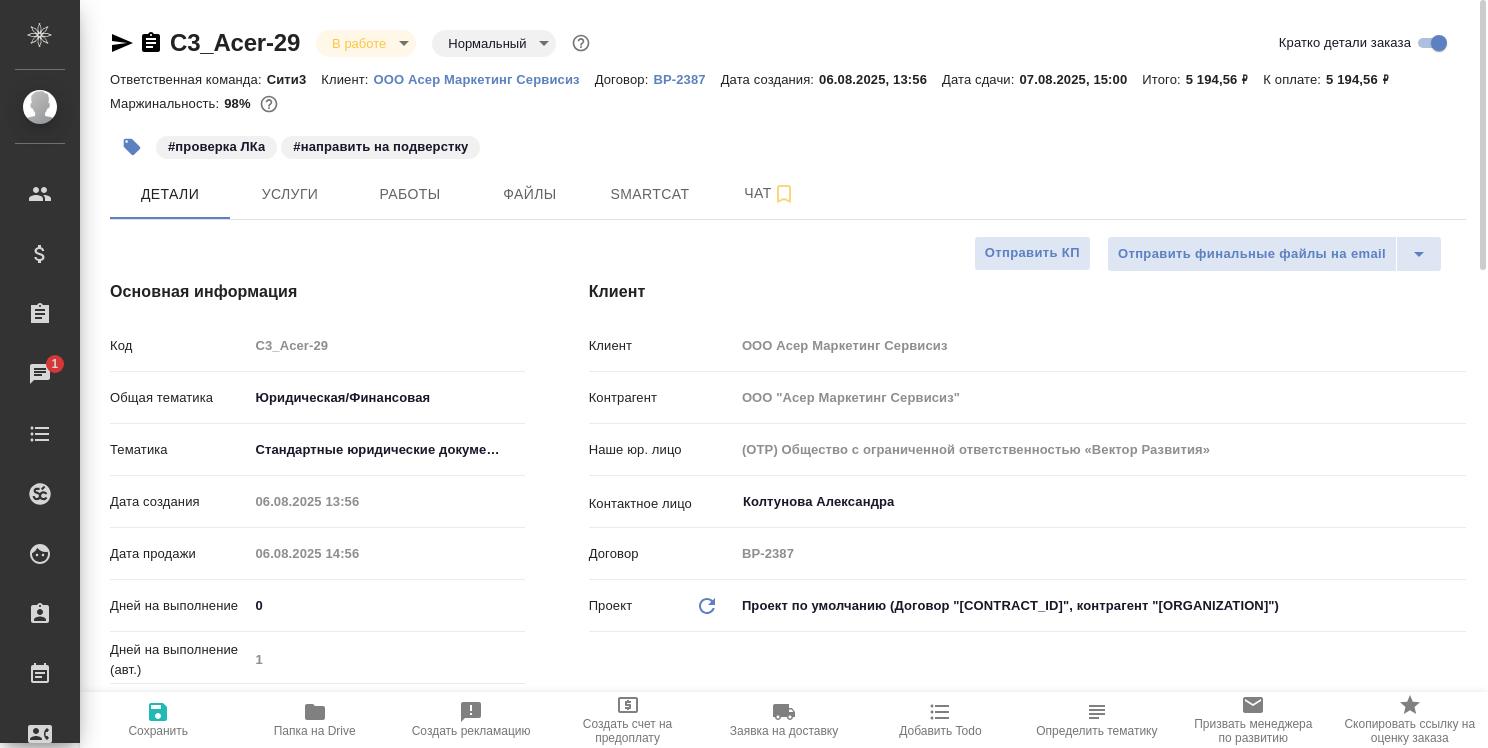 type on "x" 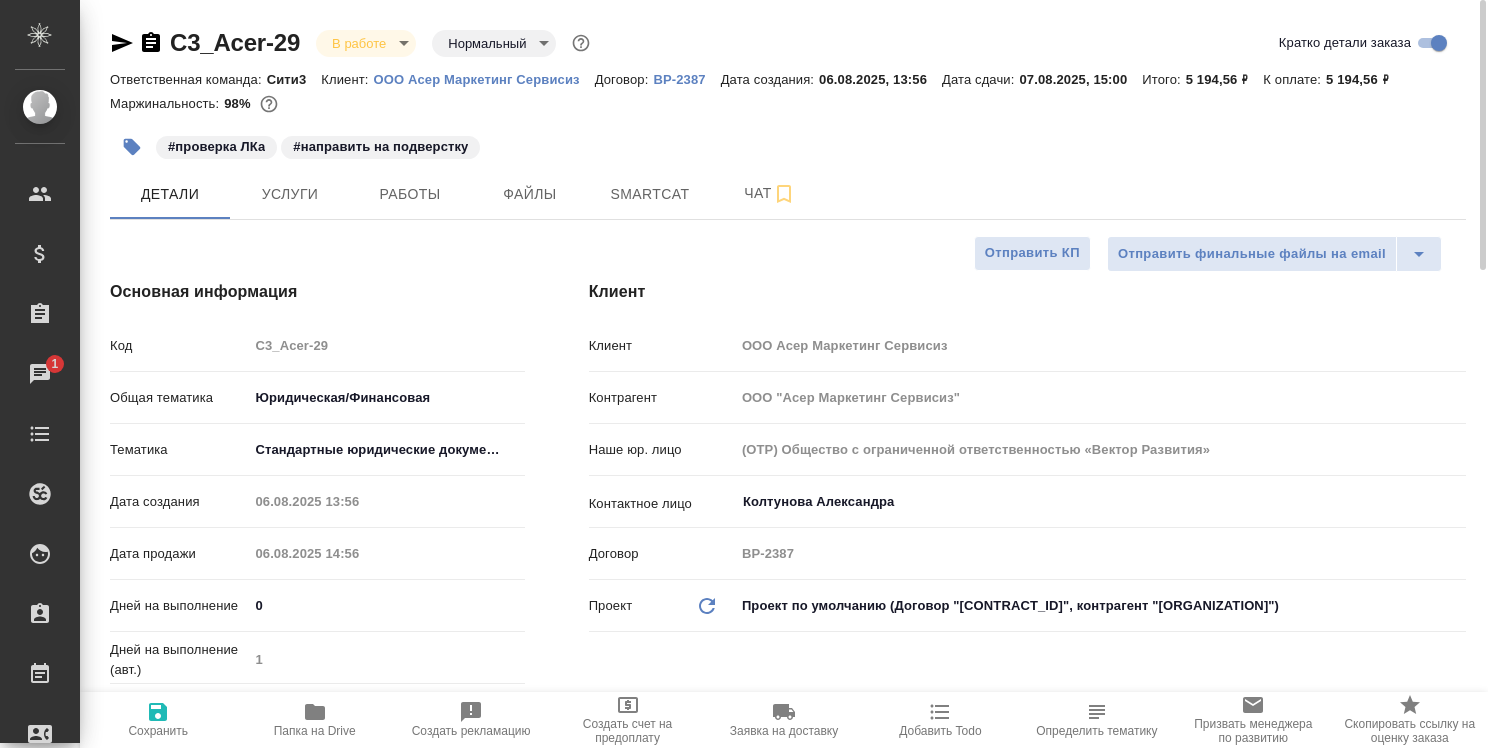 type on "x" 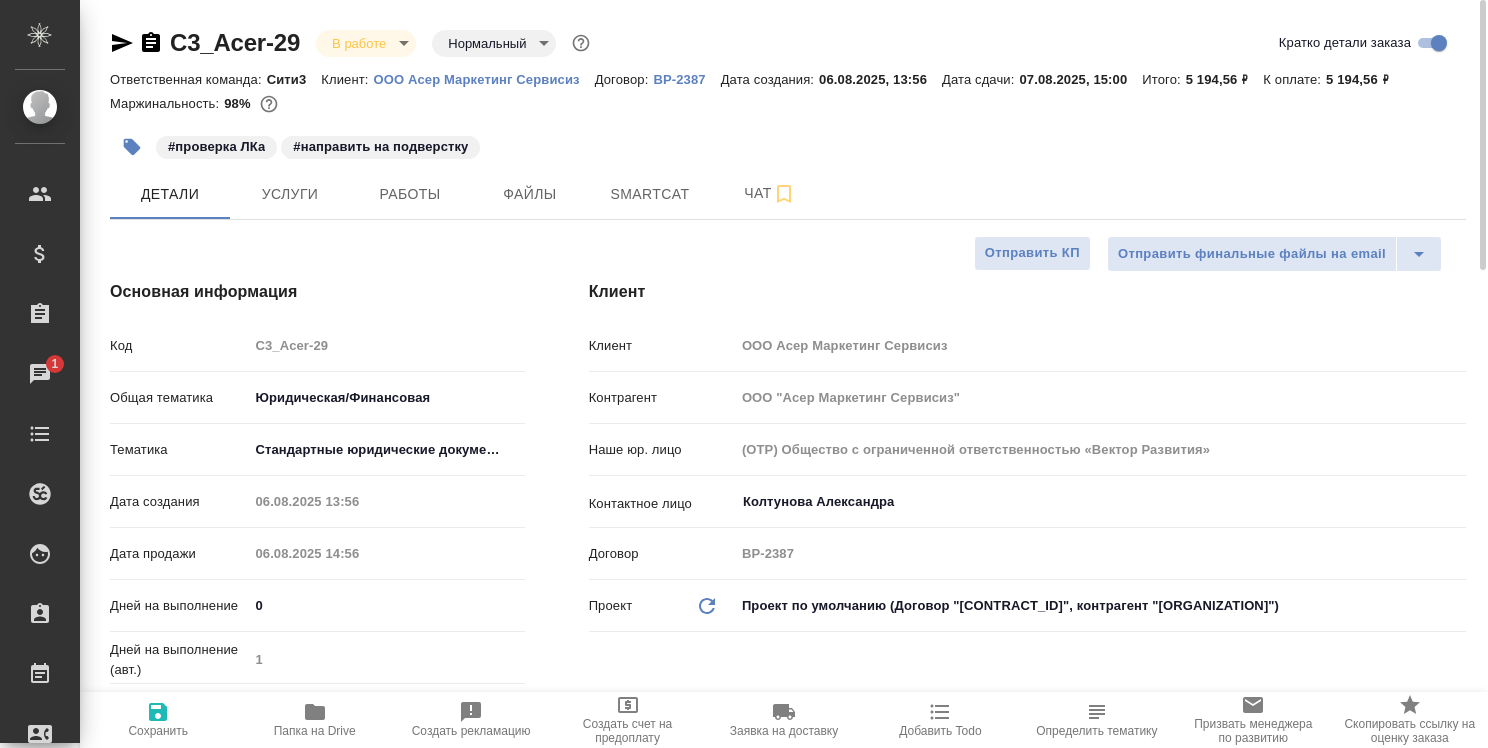 type on "x" 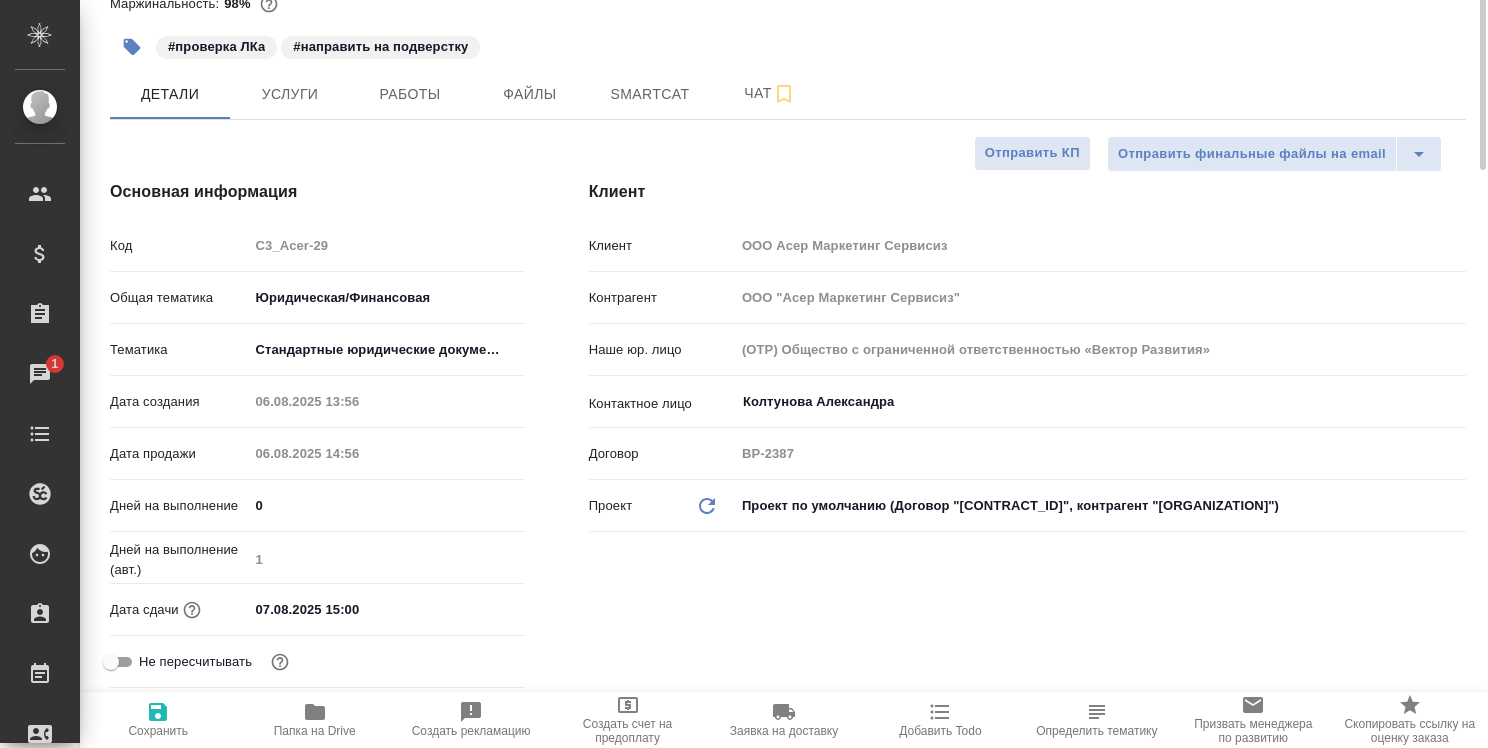 scroll, scrollTop: 0, scrollLeft: 0, axis: both 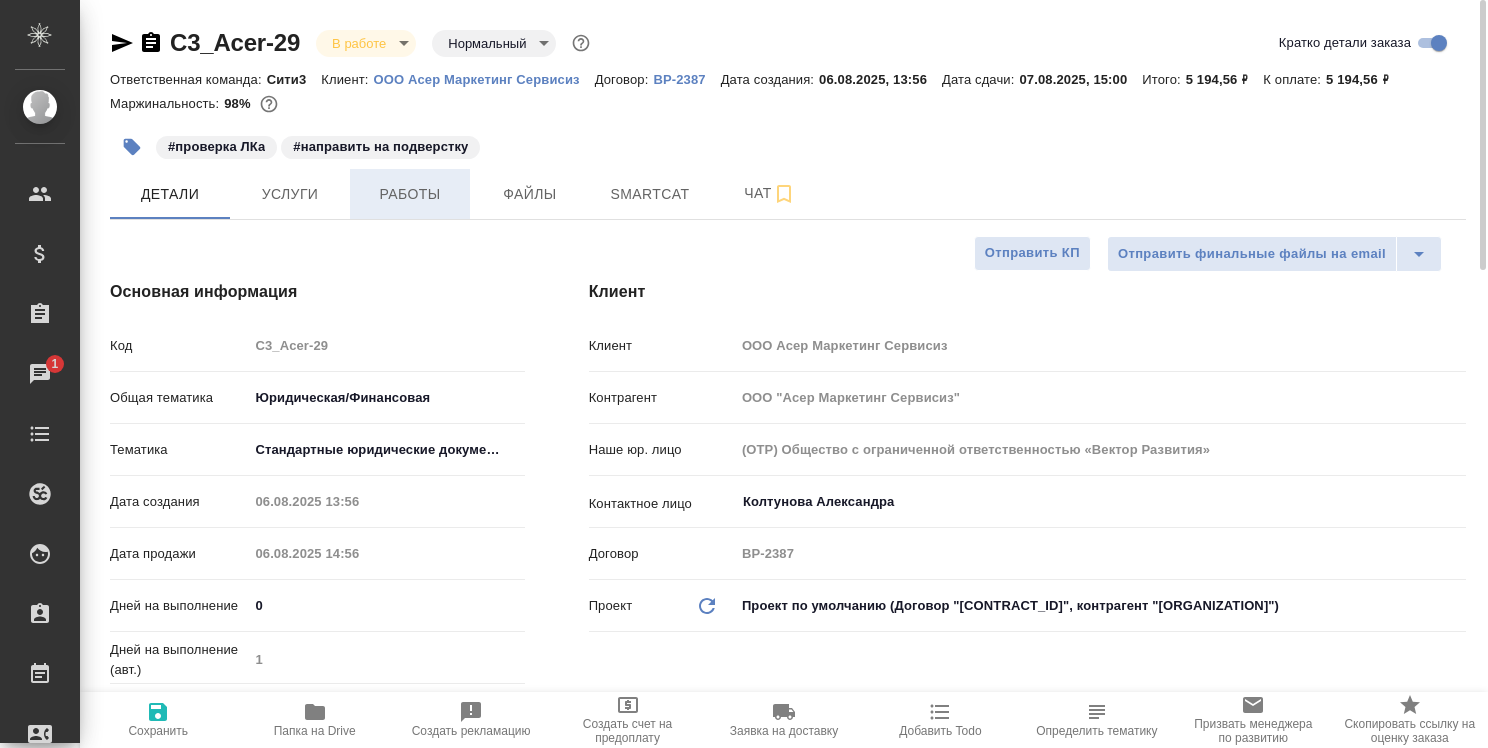 click on "Работы" at bounding box center [410, 194] 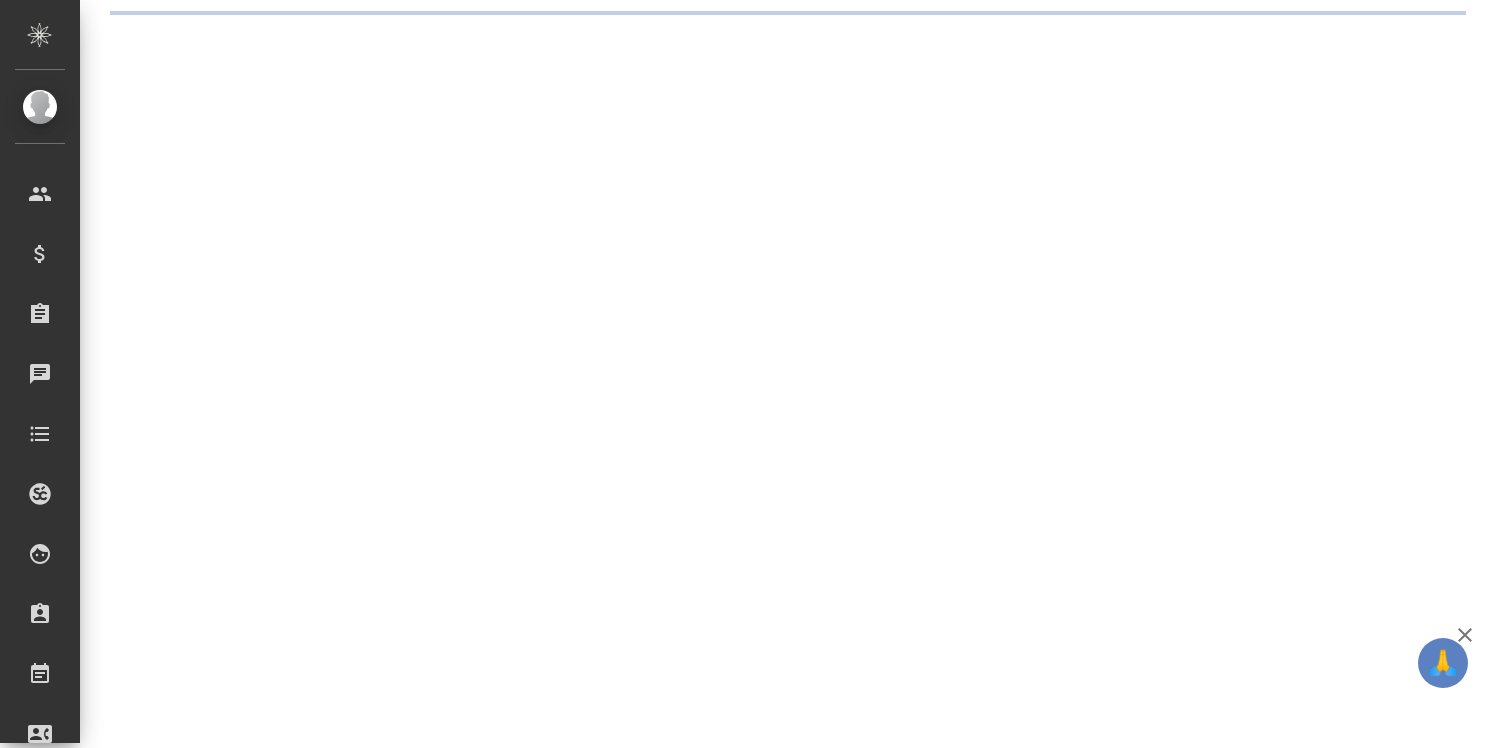 scroll, scrollTop: 0, scrollLeft: 0, axis: both 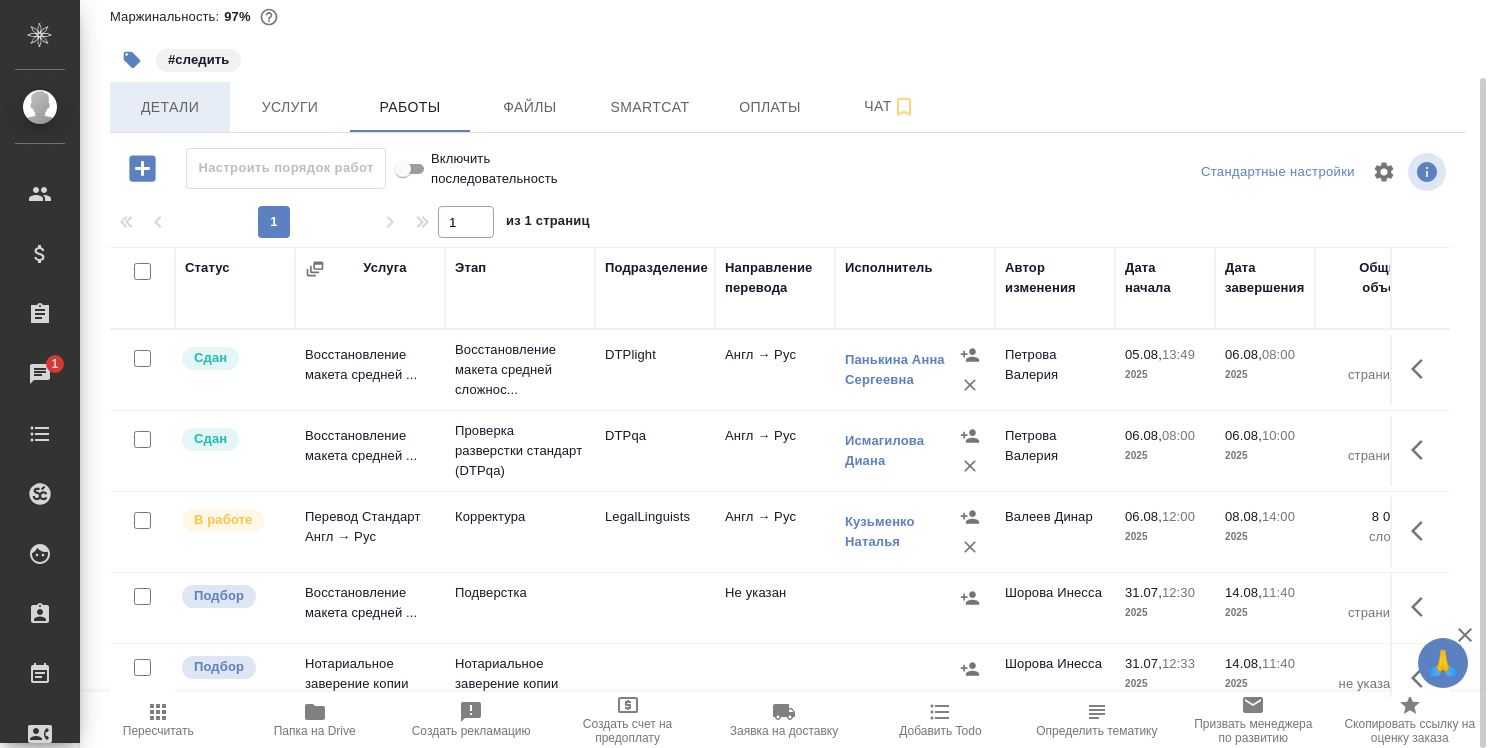 click on "Детали" at bounding box center [170, 107] 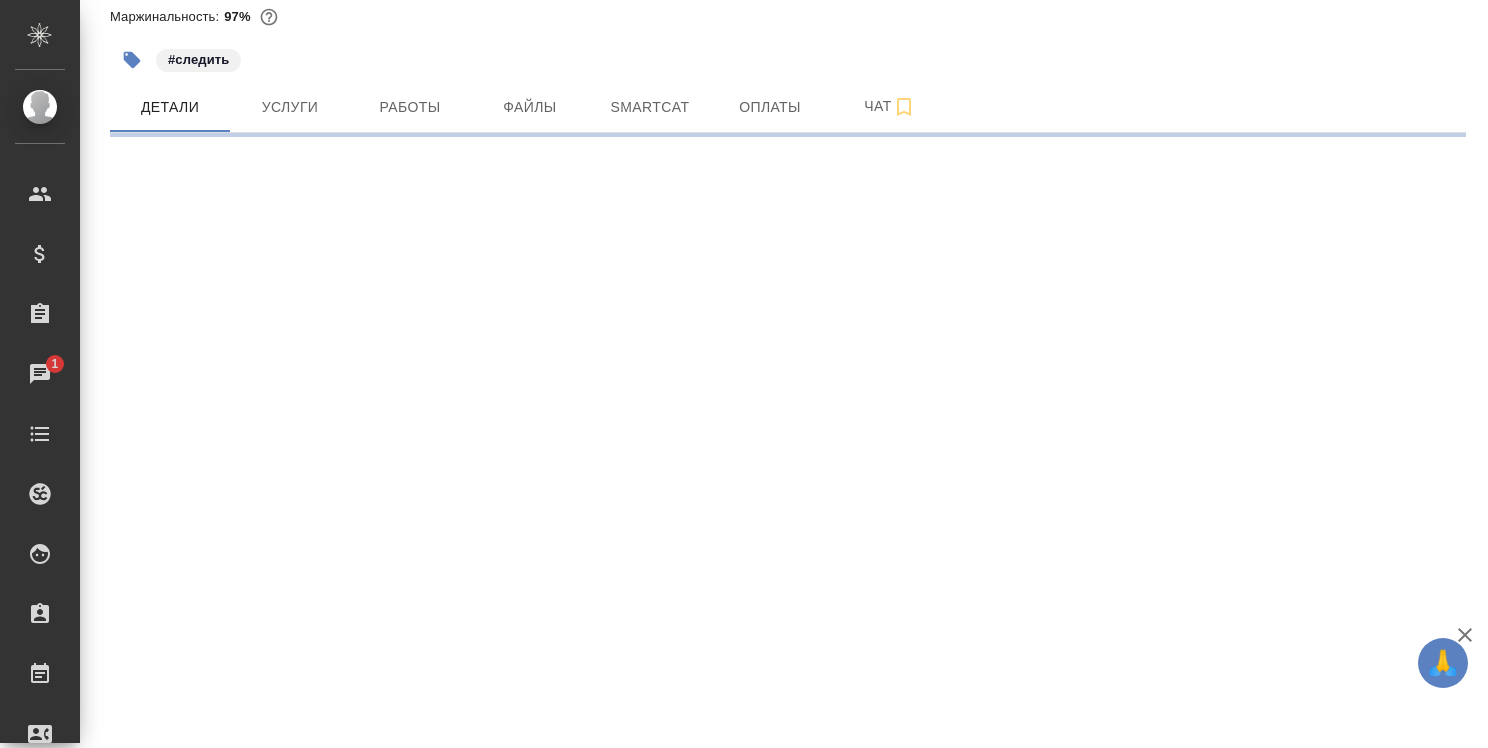 select on "RU" 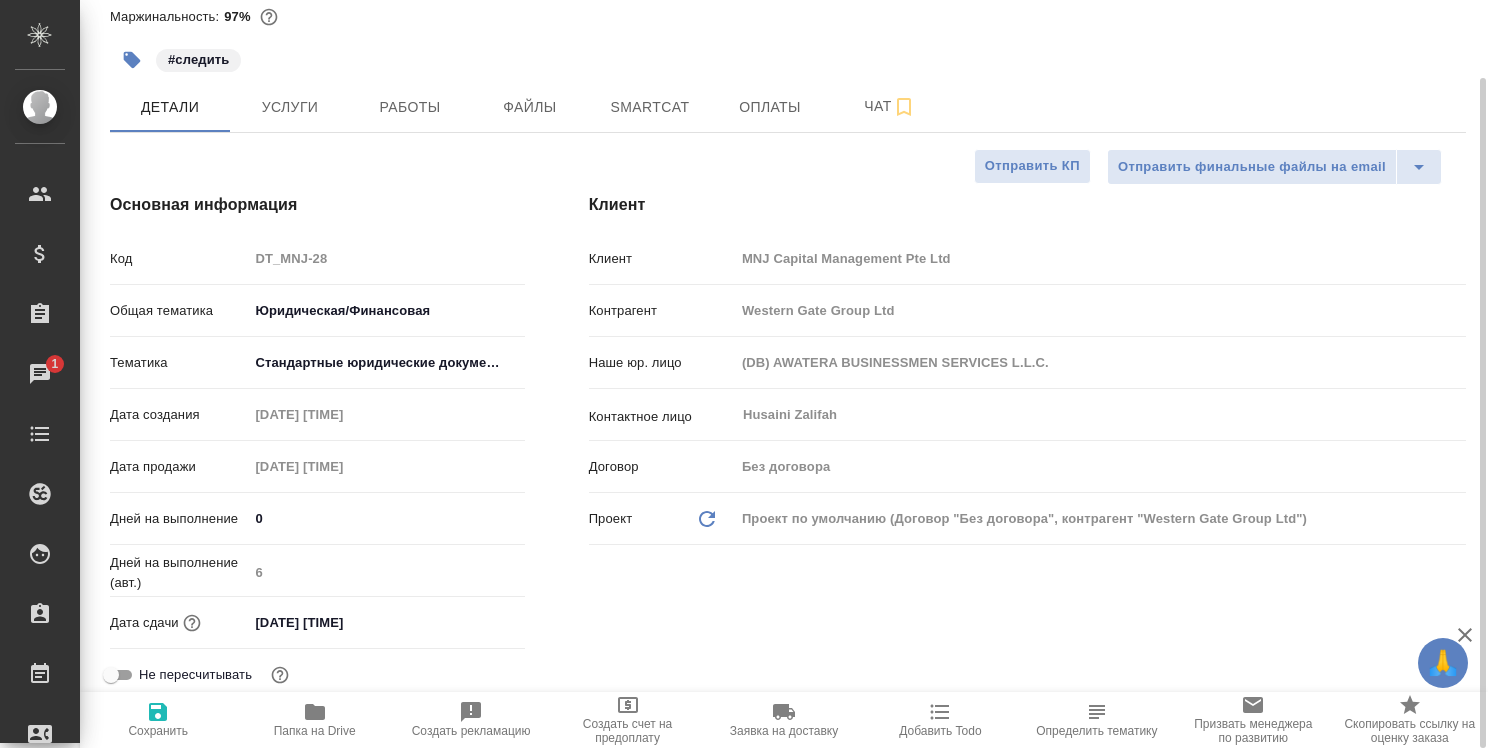 type on "x" 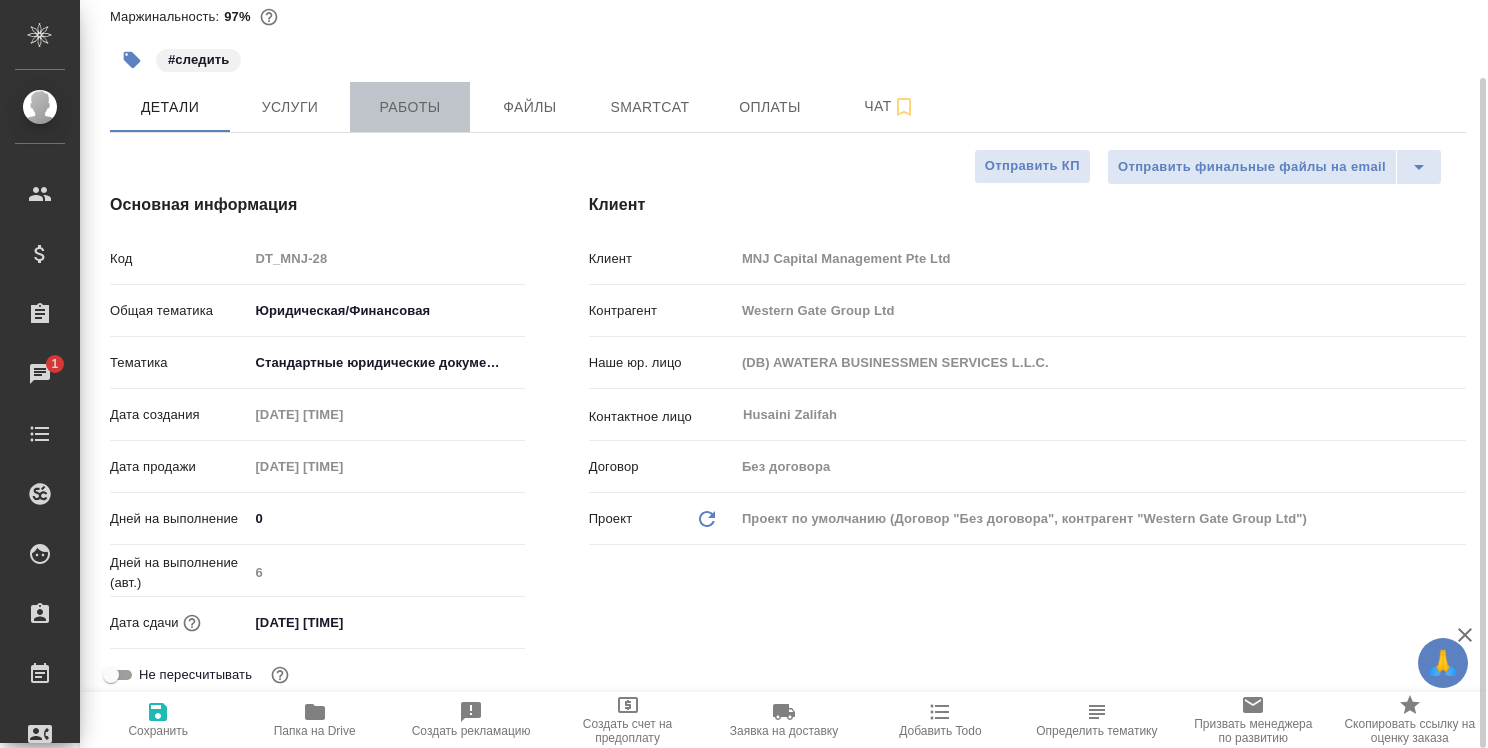 click on "Работы" at bounding box center (410, 107) 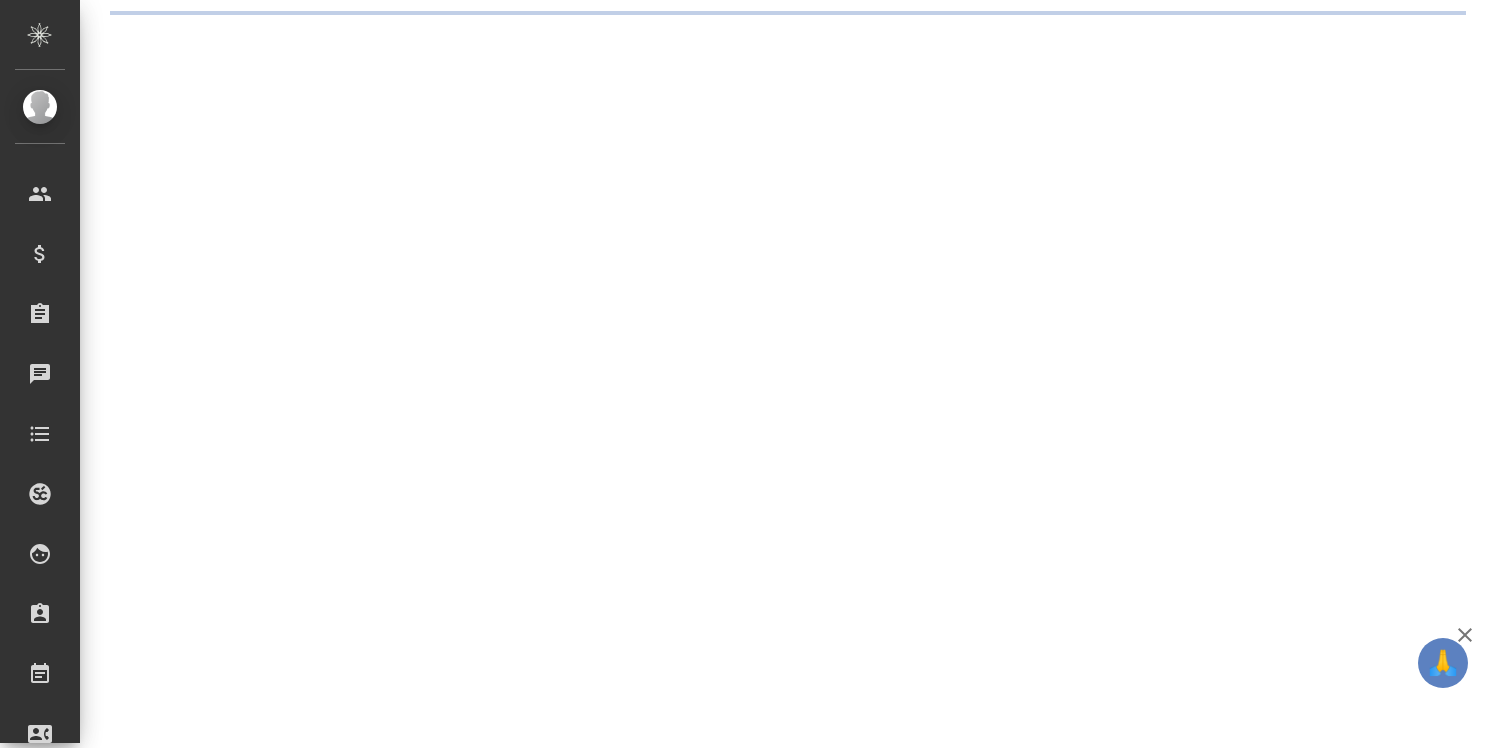 scroll, scrollTop: 0, scrollLeft: 0, axis: both 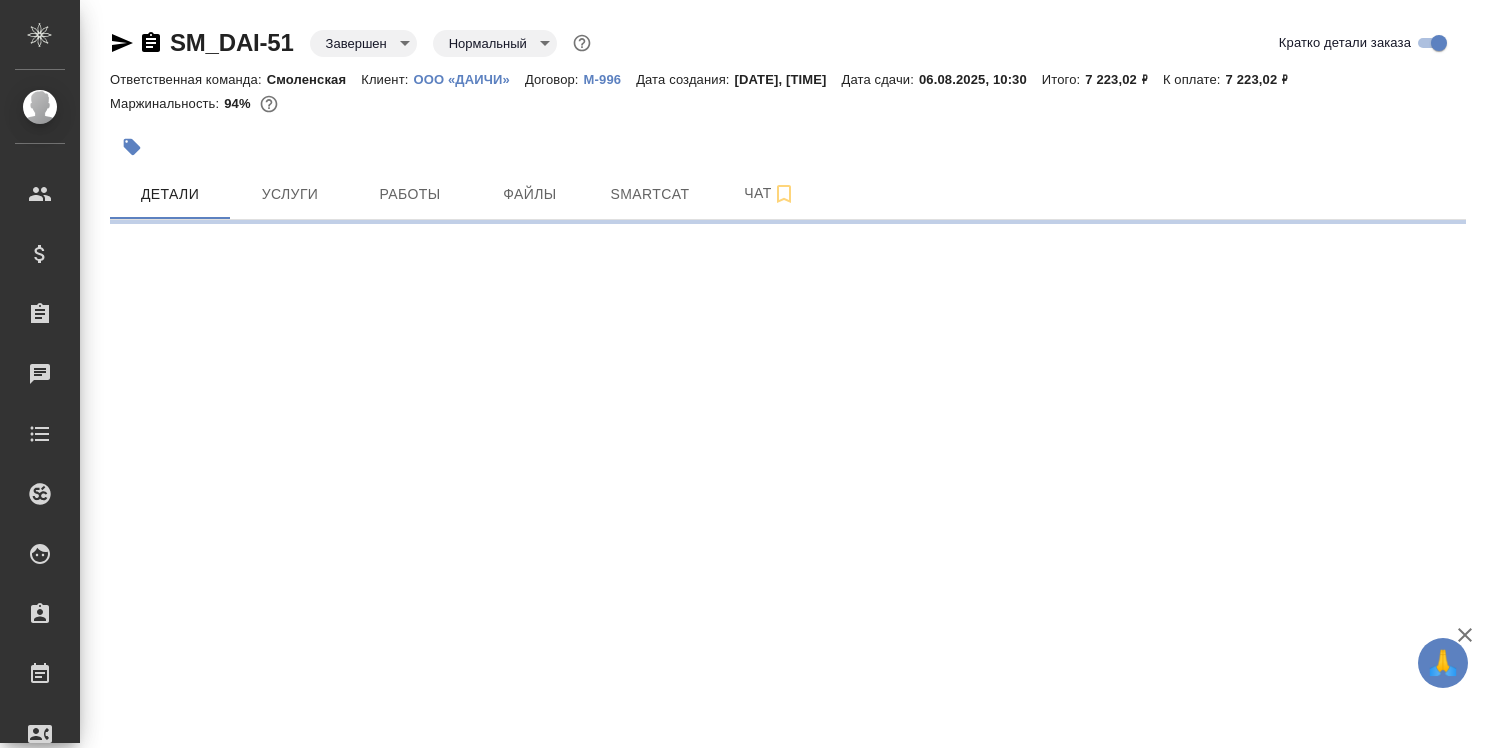select on "RU" 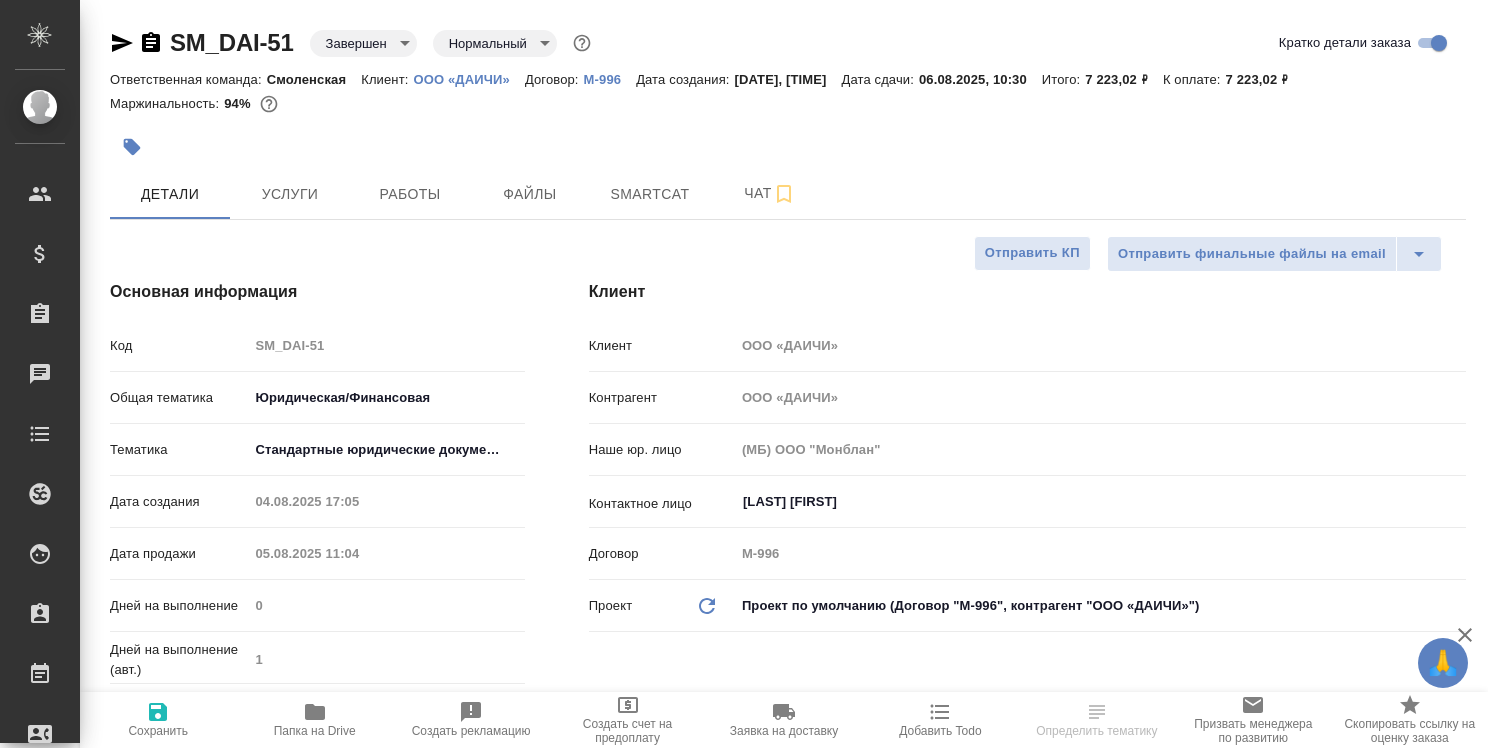 type on "x" 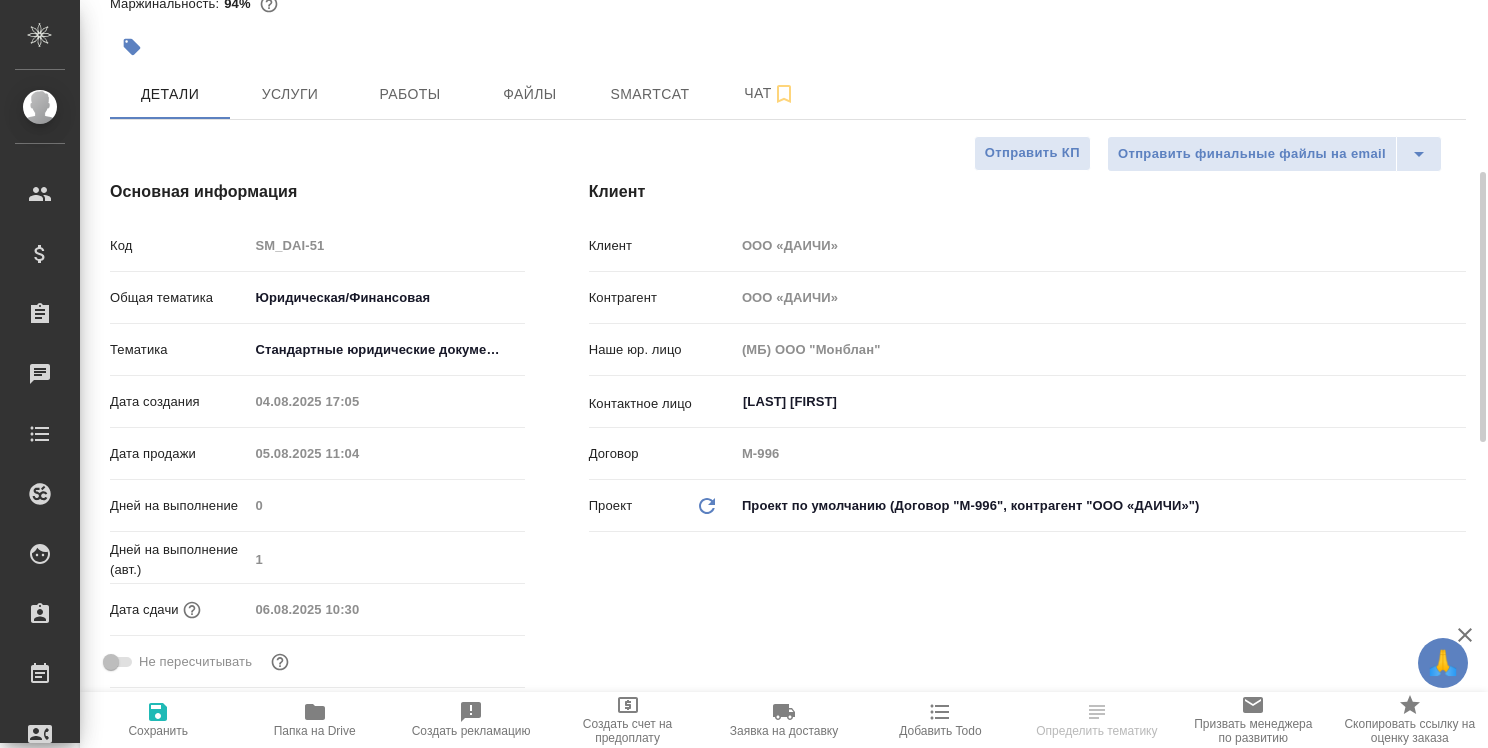 scroll, scrollTop: 200, scrollLeft: 0, axis: vertical 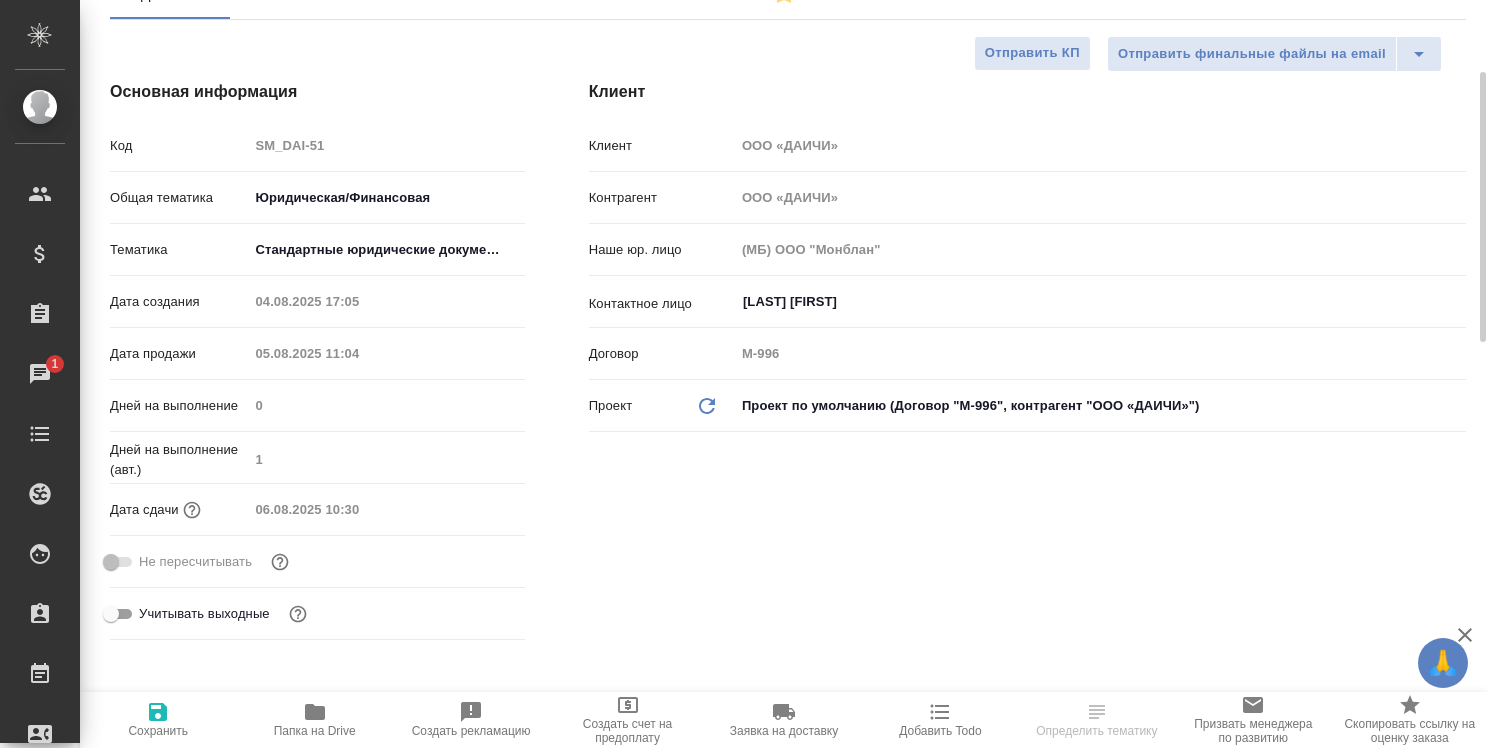 select on "RU" 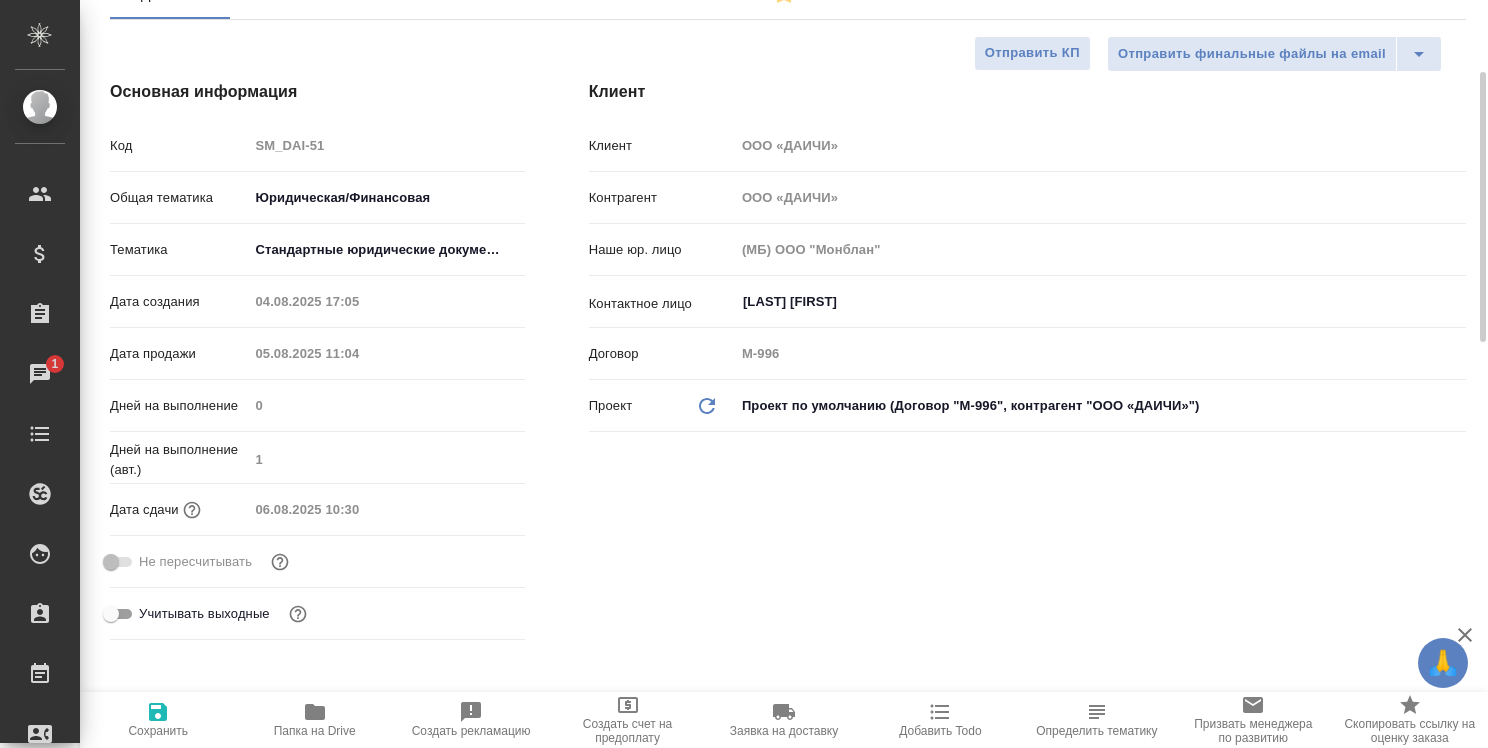 type on "x" 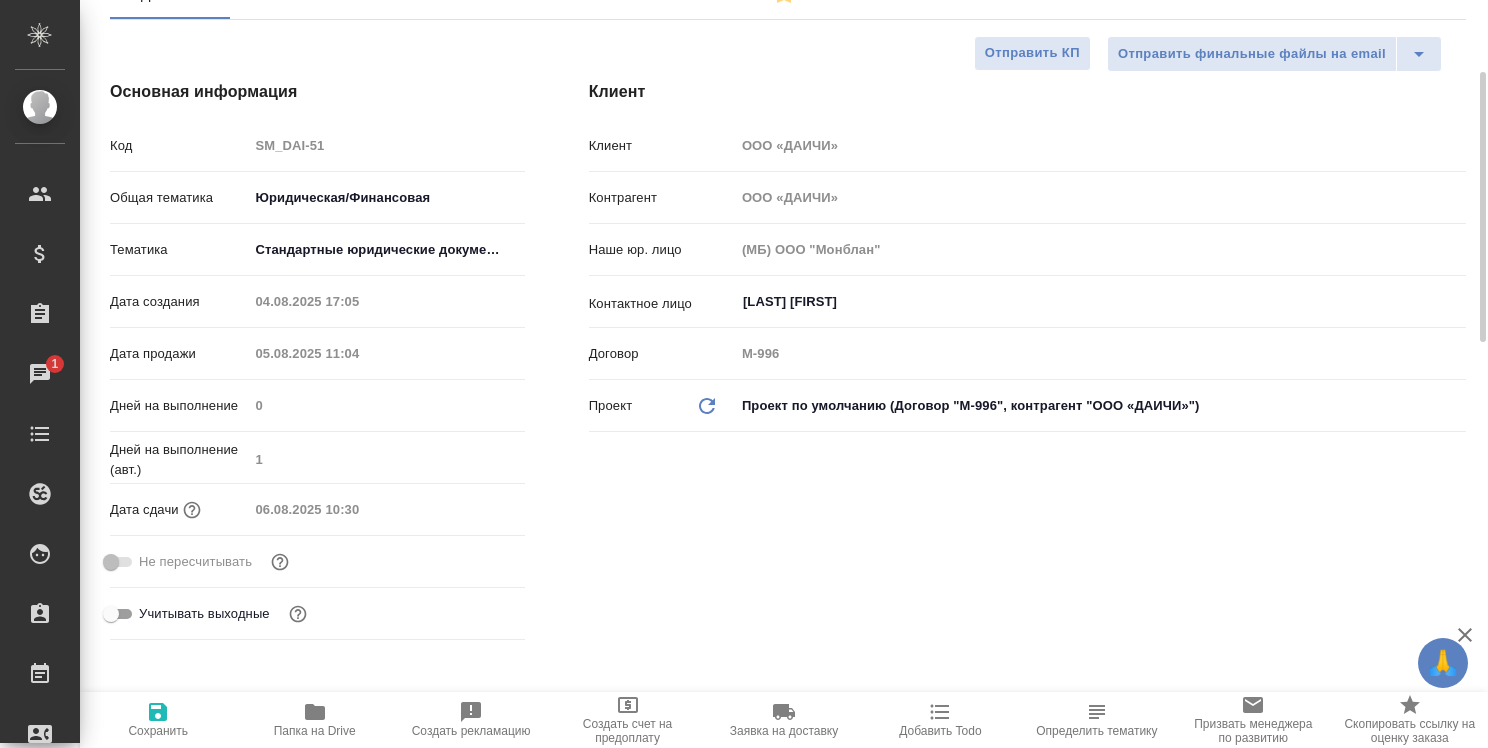 type on "x" 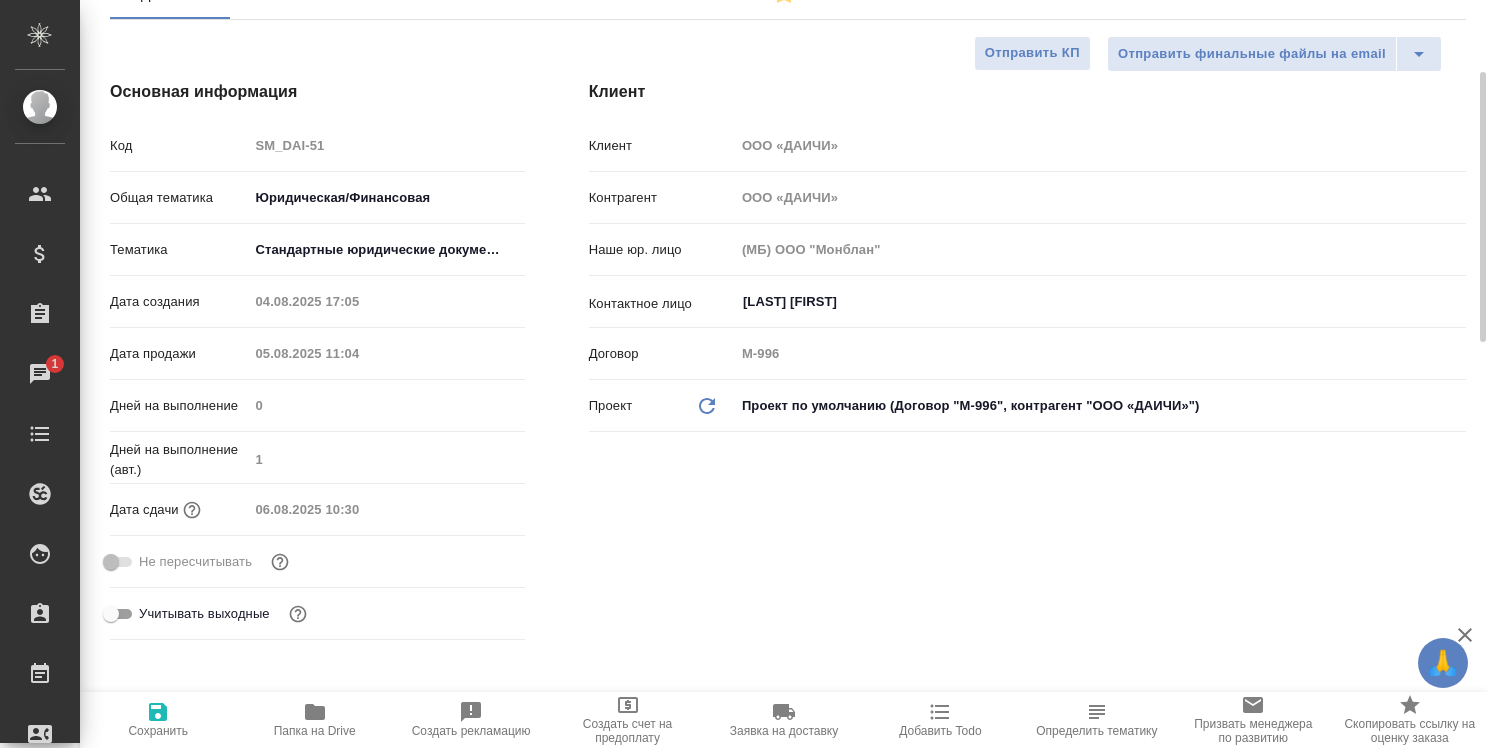 type on "x" 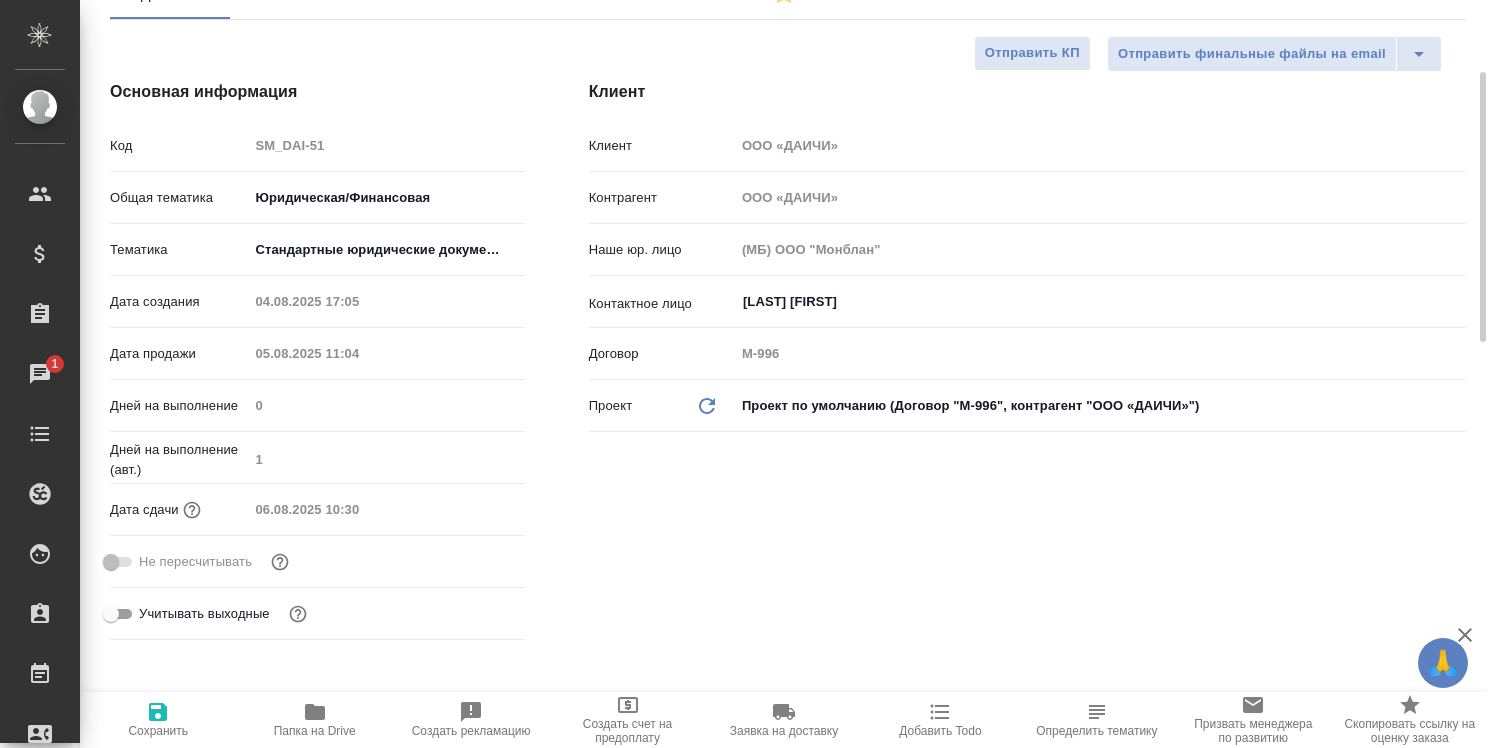 type on "x" 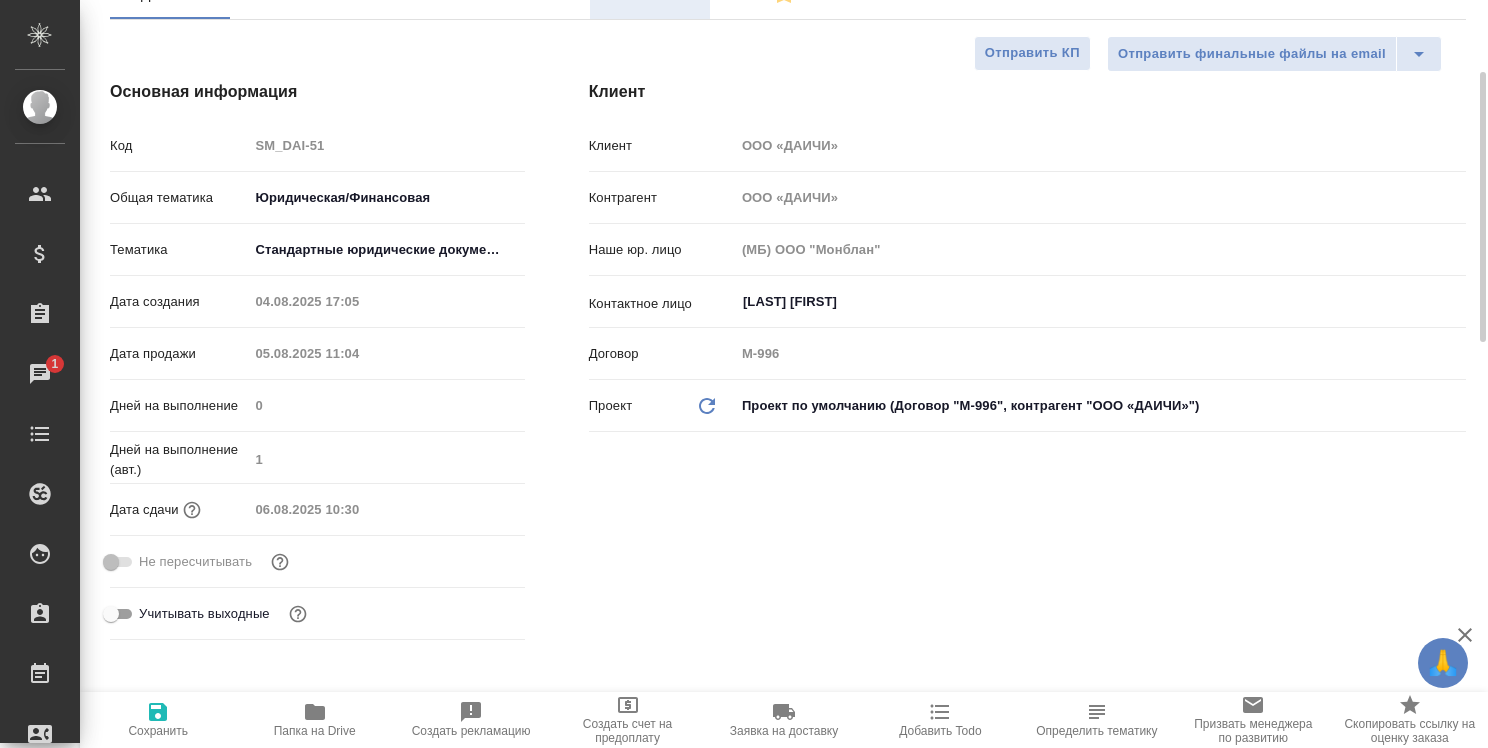 type on "x" 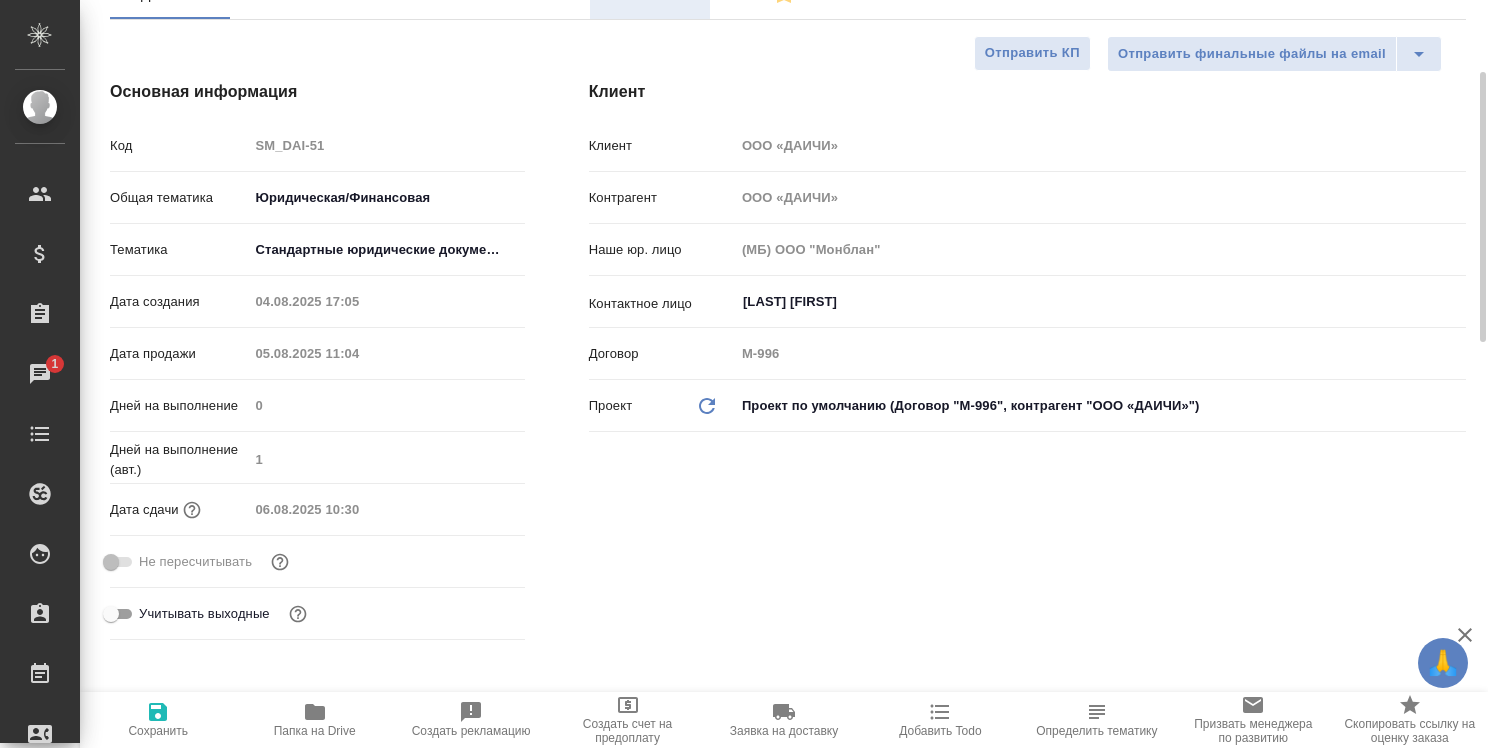 type on "x" 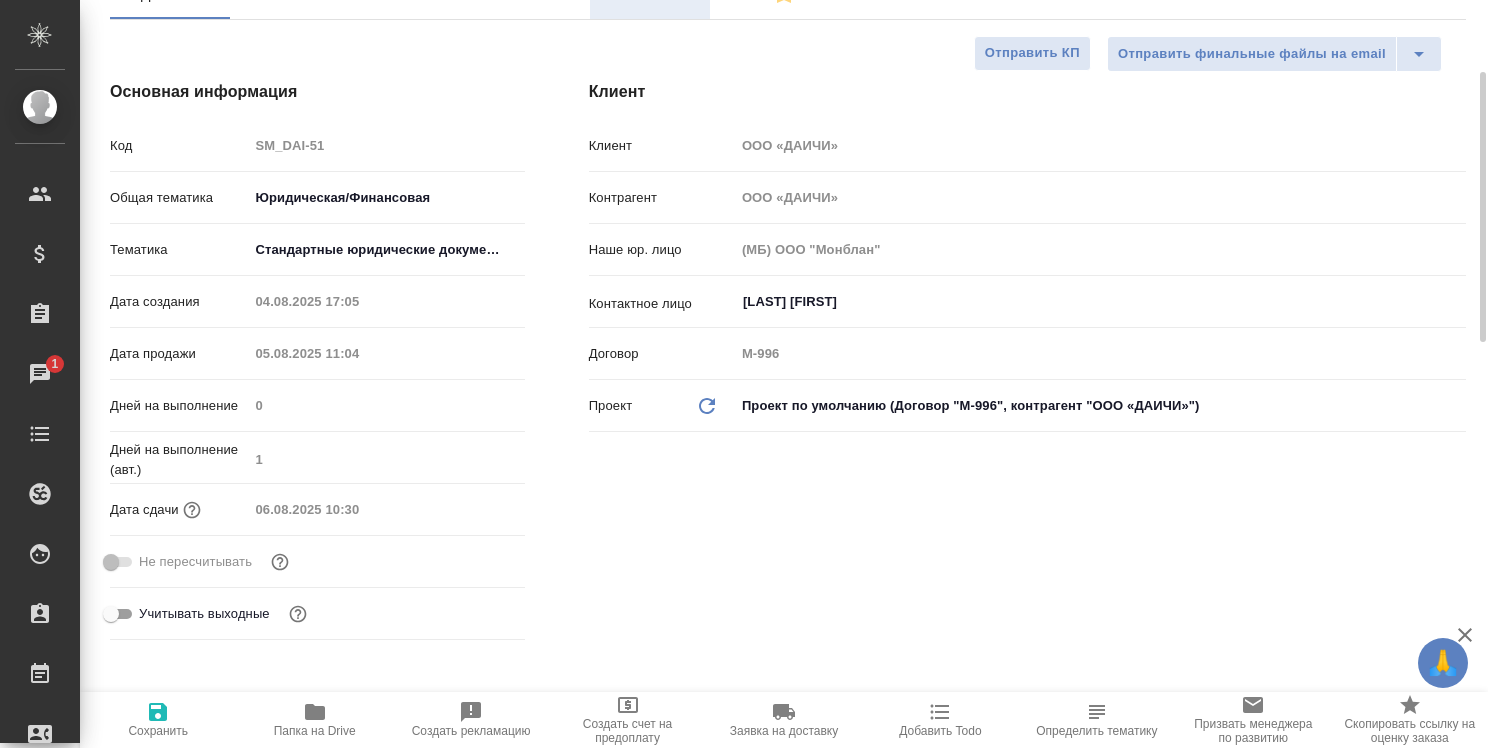type on "x" 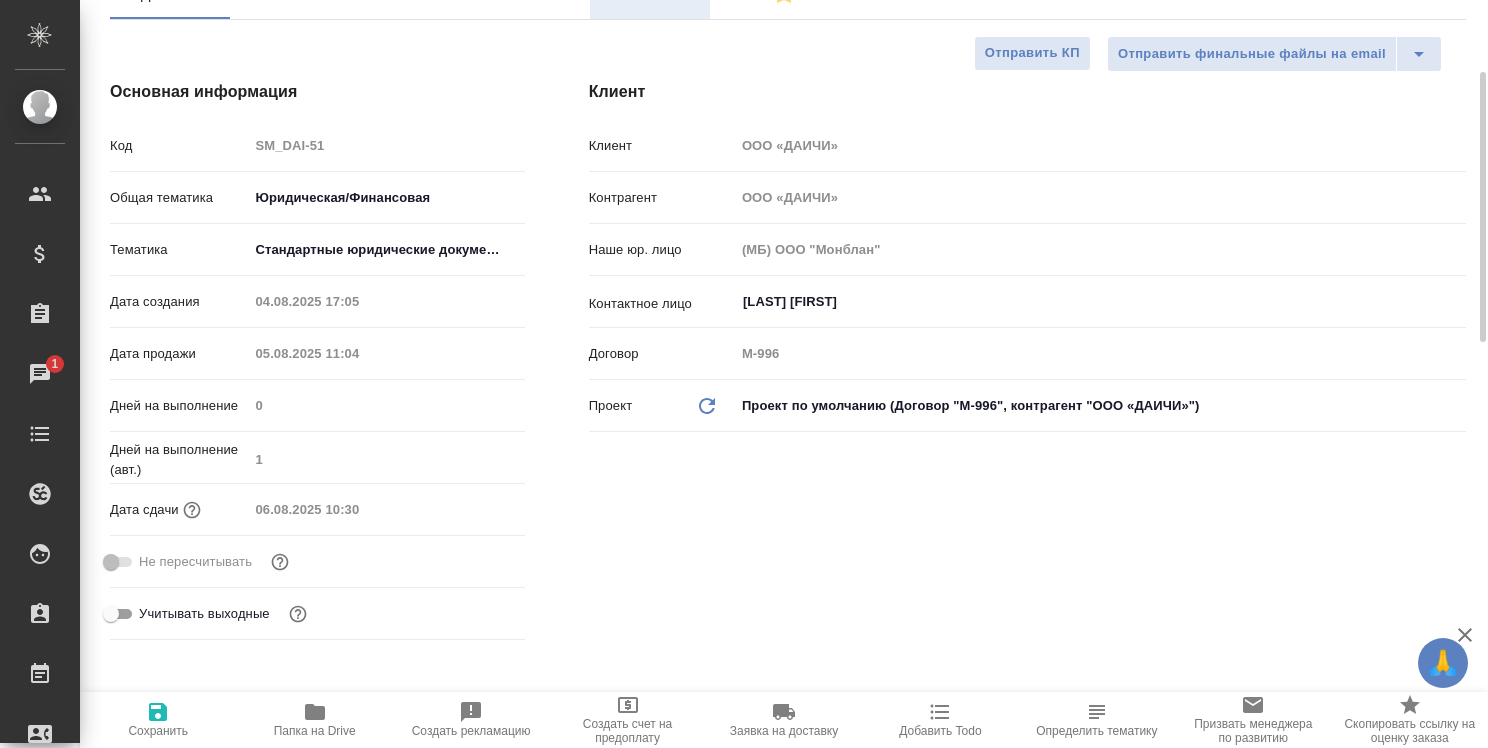 type on "x" 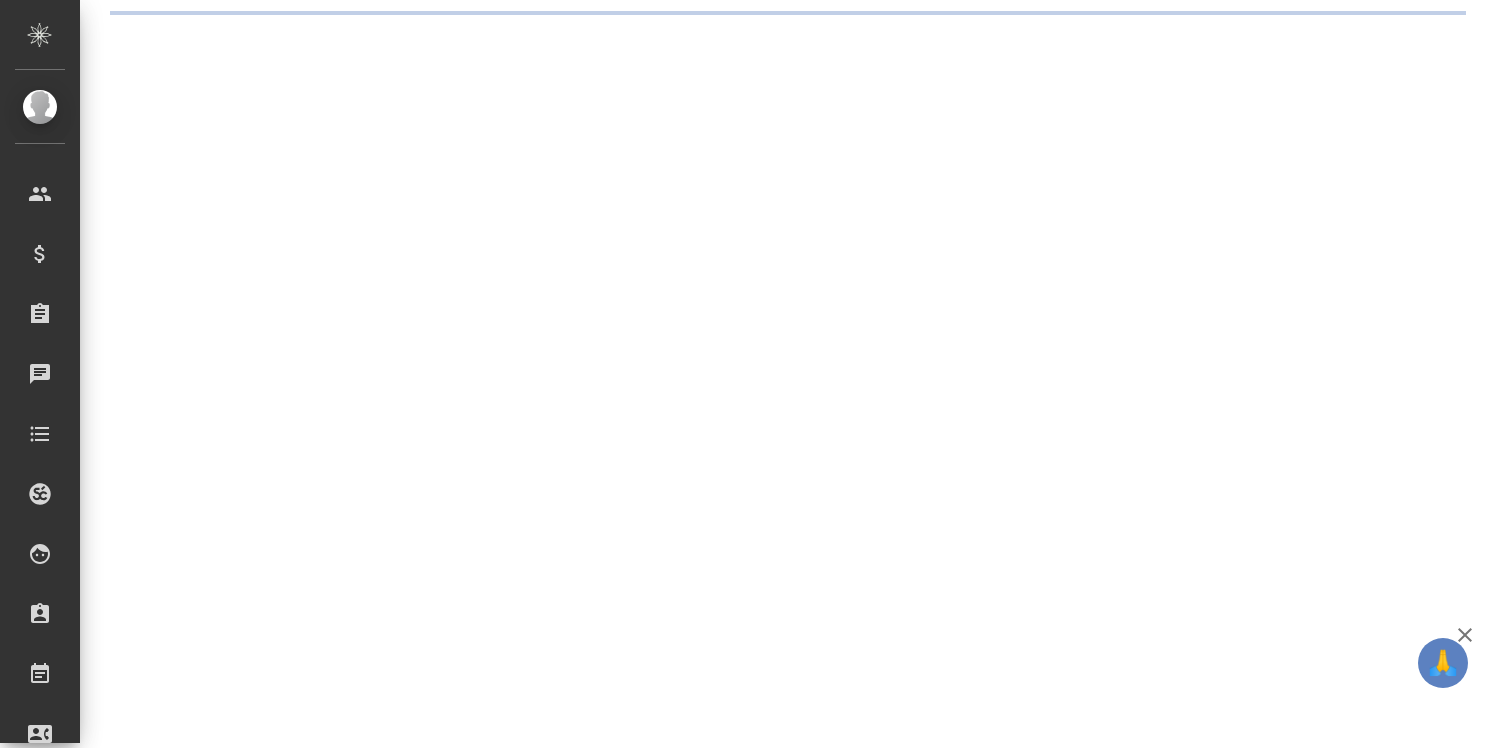 scroll, scrollTop: 0, scrollLeft: 0, axis: both 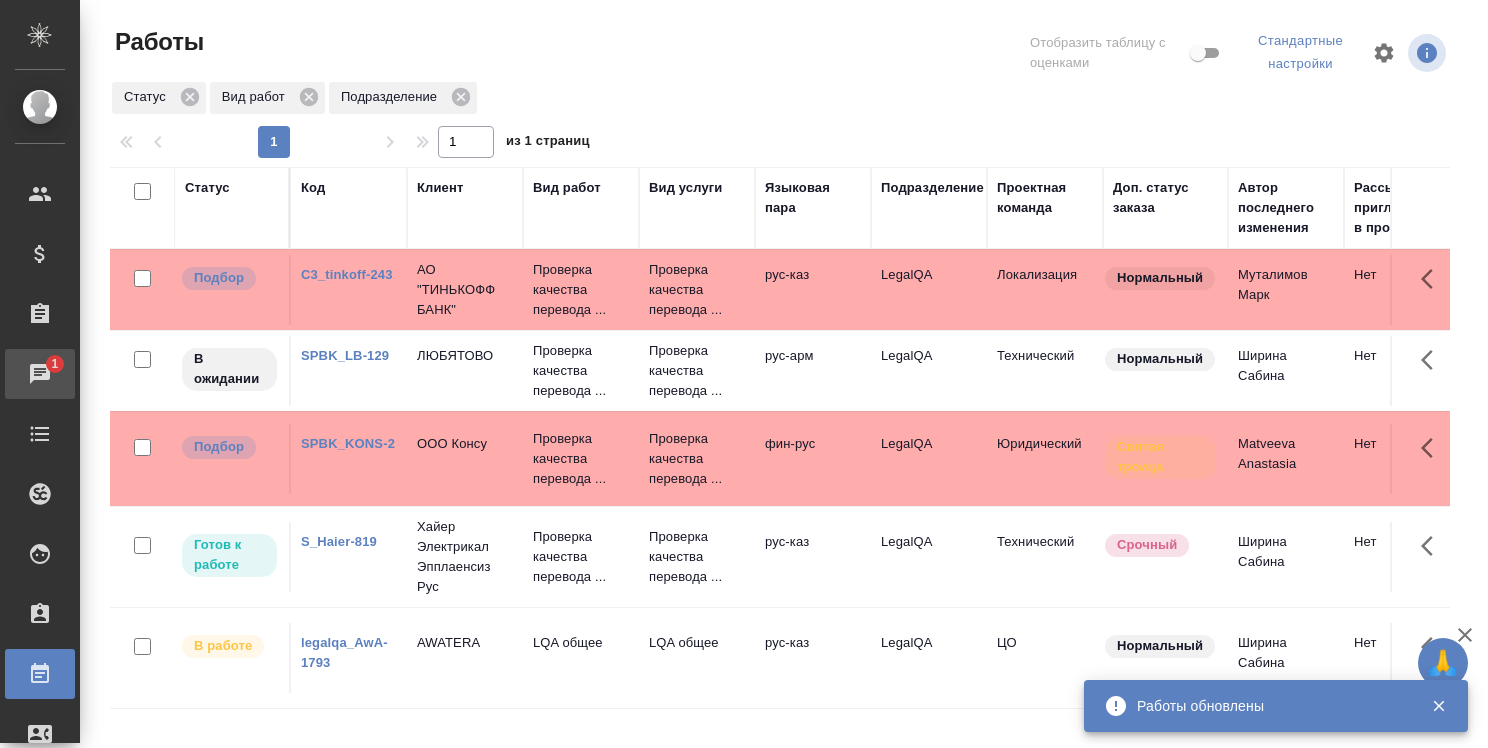 click on "Чаты" at bounding box center [15, 374] 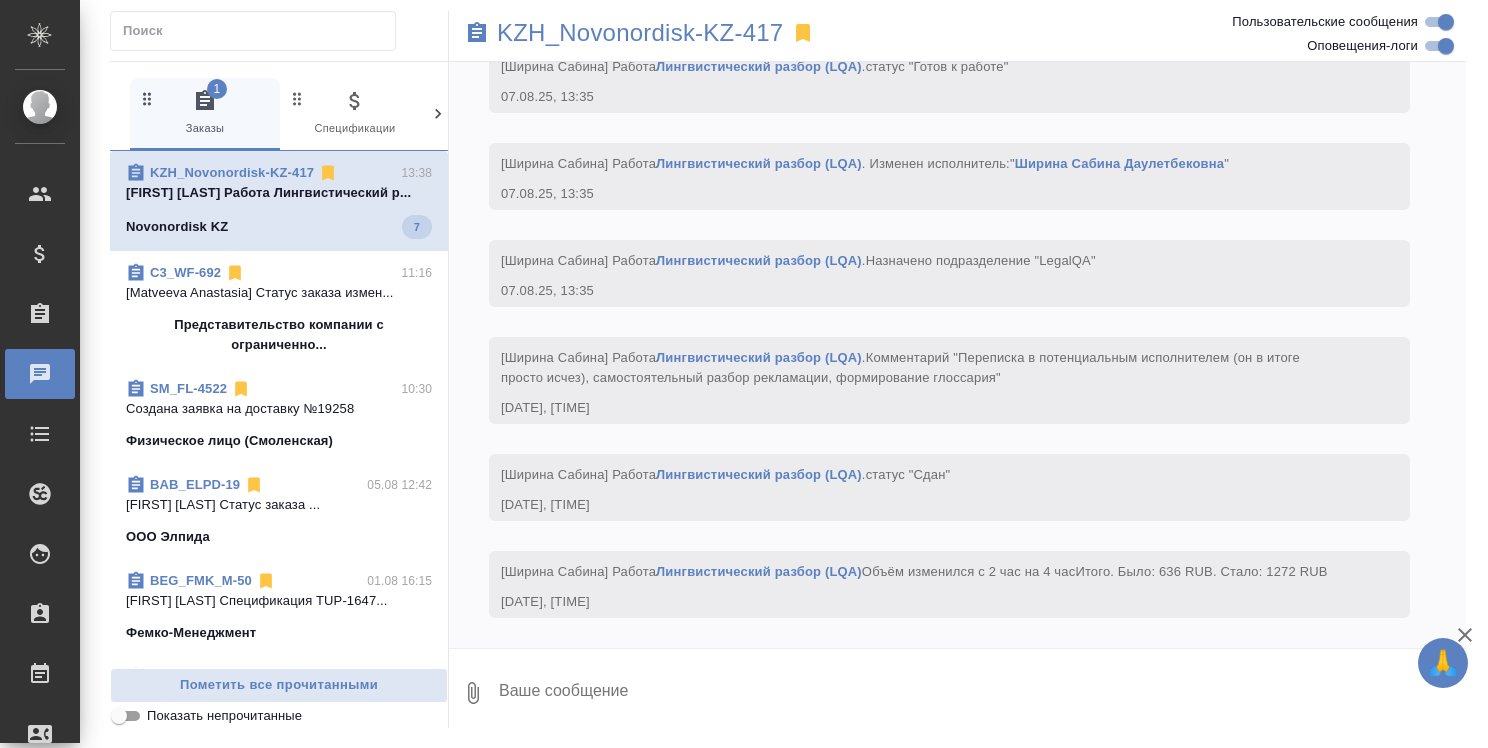 scroll, scrollTop: 19152, scrollLeft: 0, axis: vertical 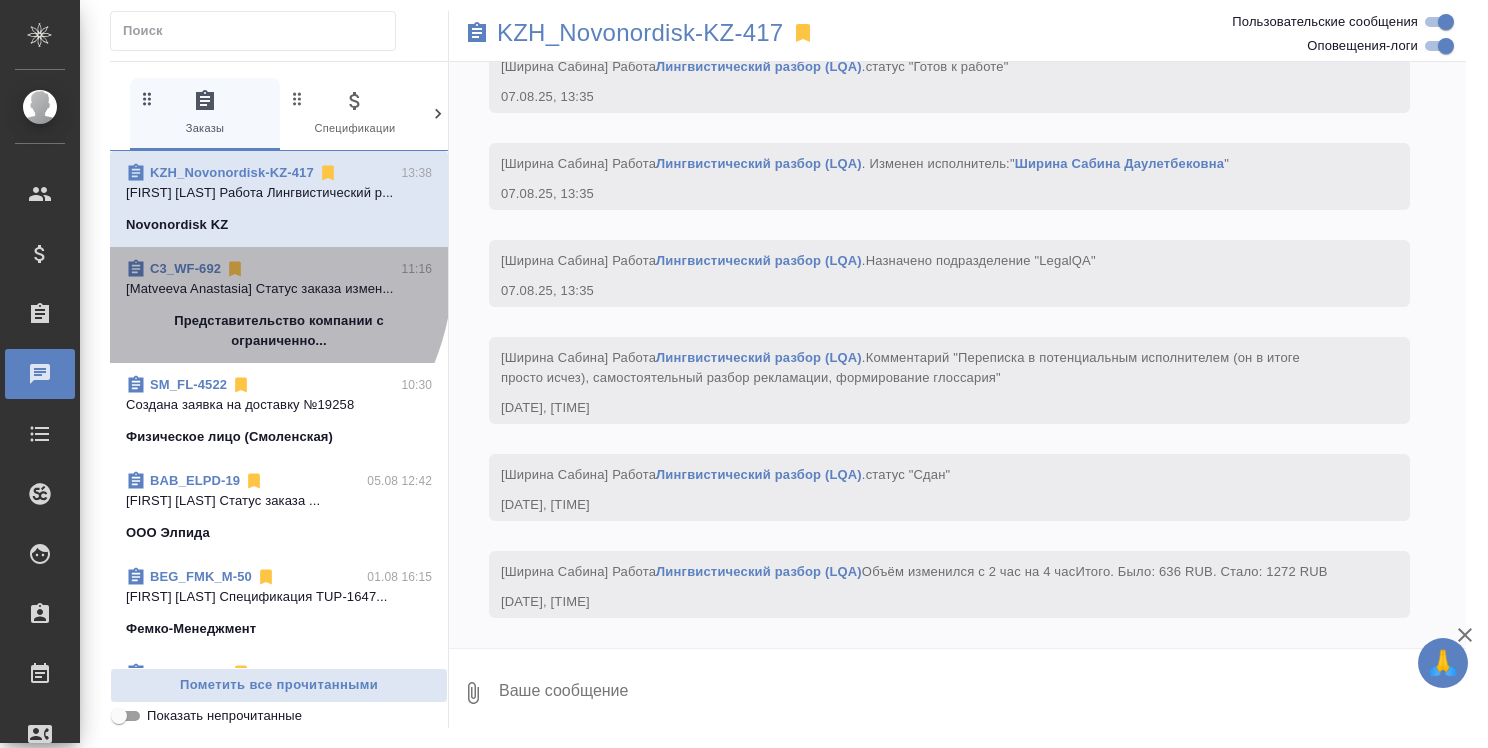 click on "C3_WF-692" at bounding box center (185, 268) 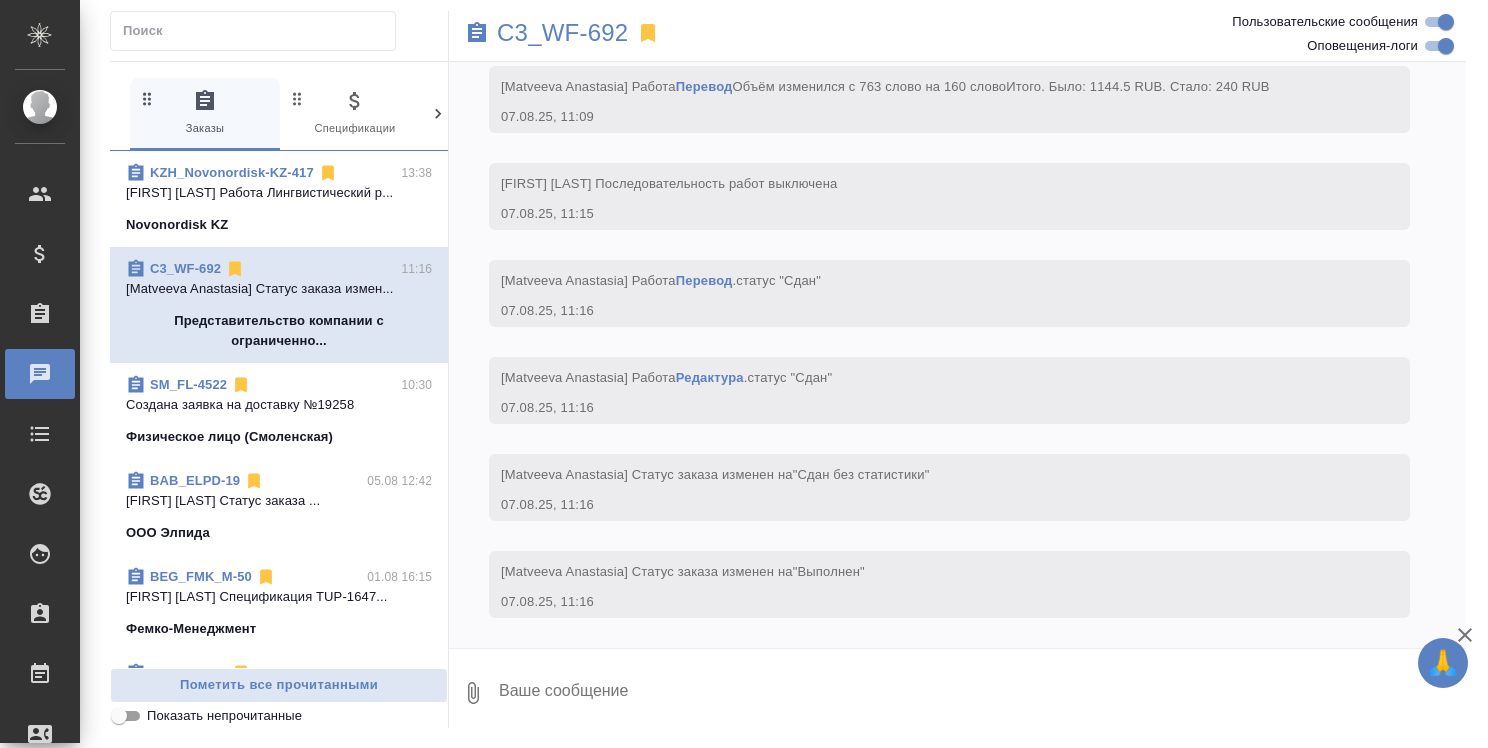 scroll, scrollTop: 5776, scrollLeft: 0, axis: vertical 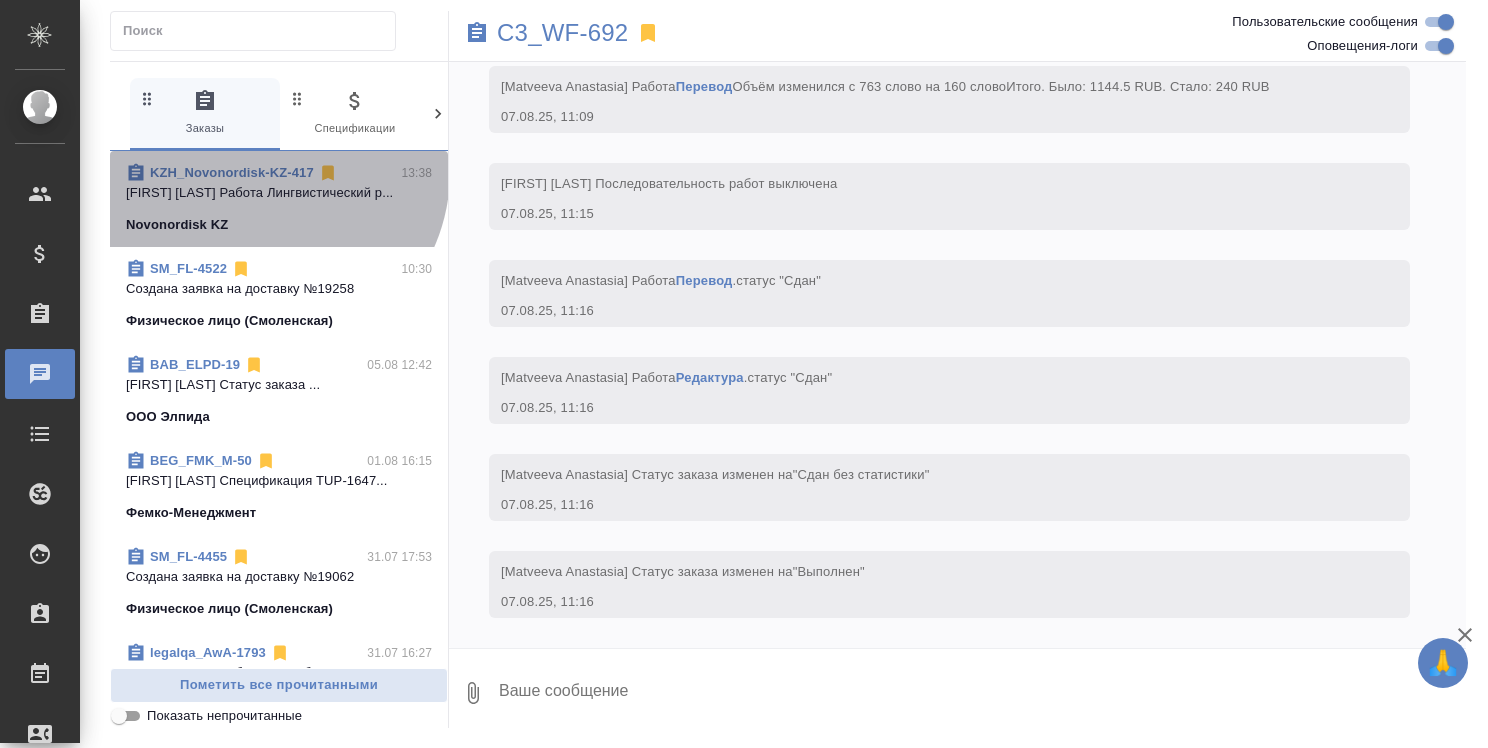 click on "KZH_Novonordisk-KZ-417" at bounding box center [232, 172] 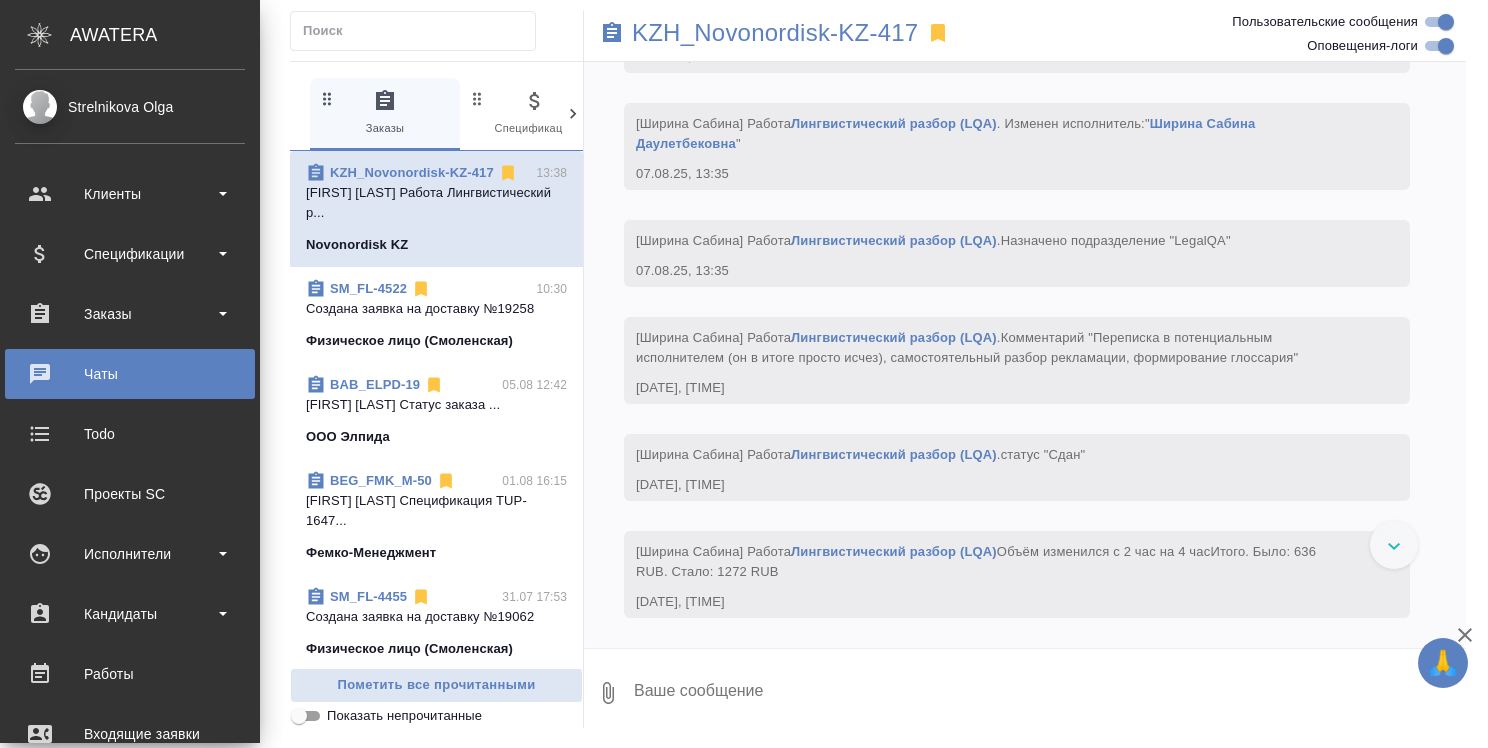 scroll, scrollTop: 19924, scrollLeft: 0, axis: vertical 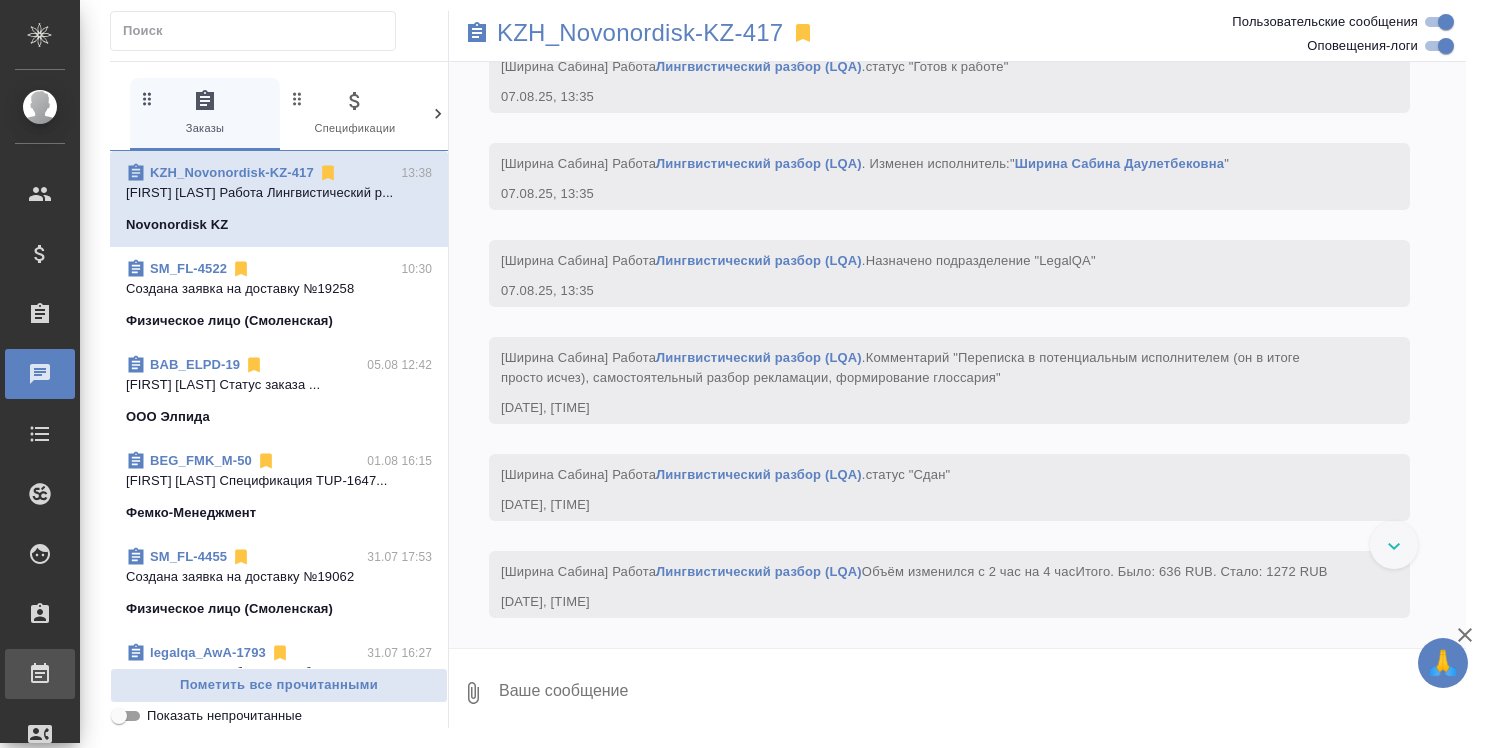 click on "Работы" at bounding box center [15, 674] 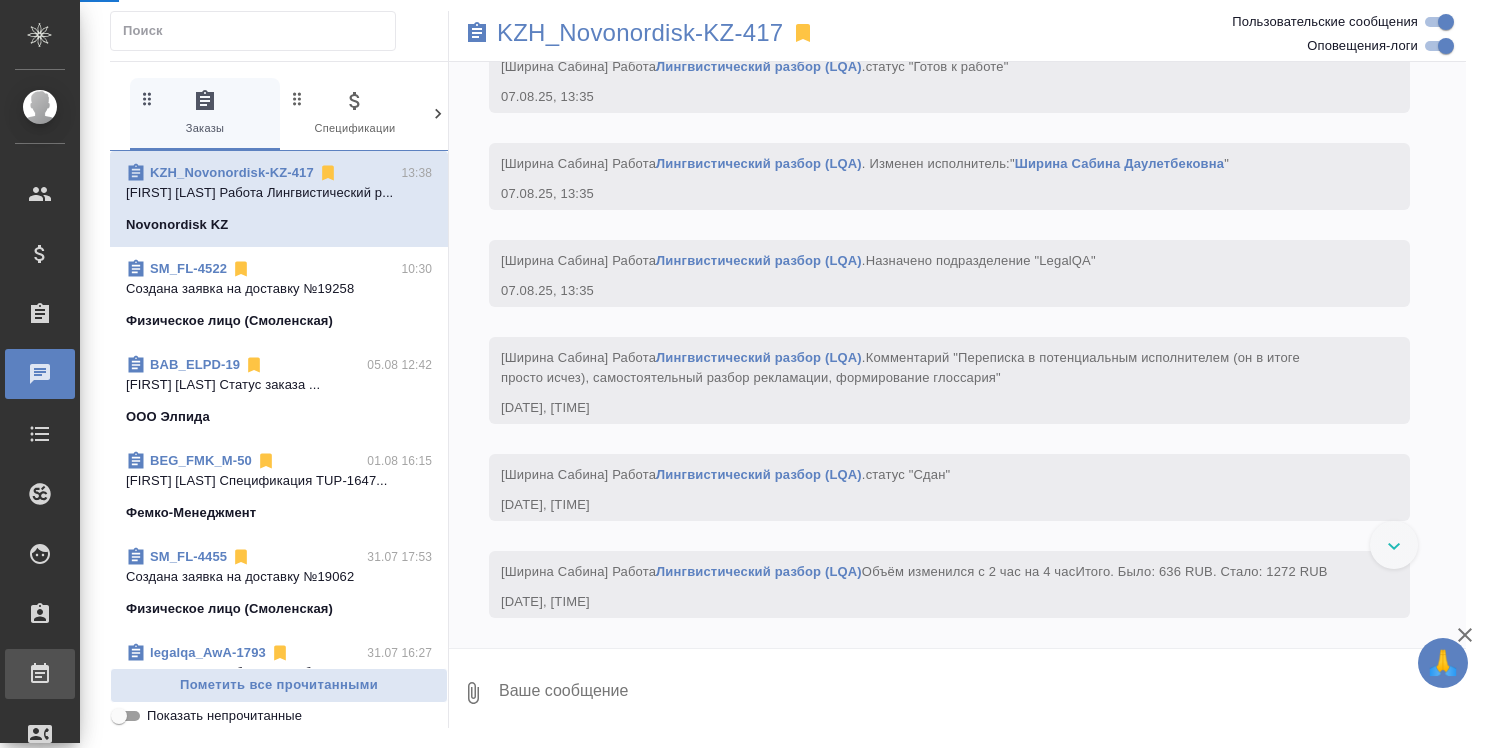 scroll, scrollTop: 19075, scrollLeft: 0, axis: vertical 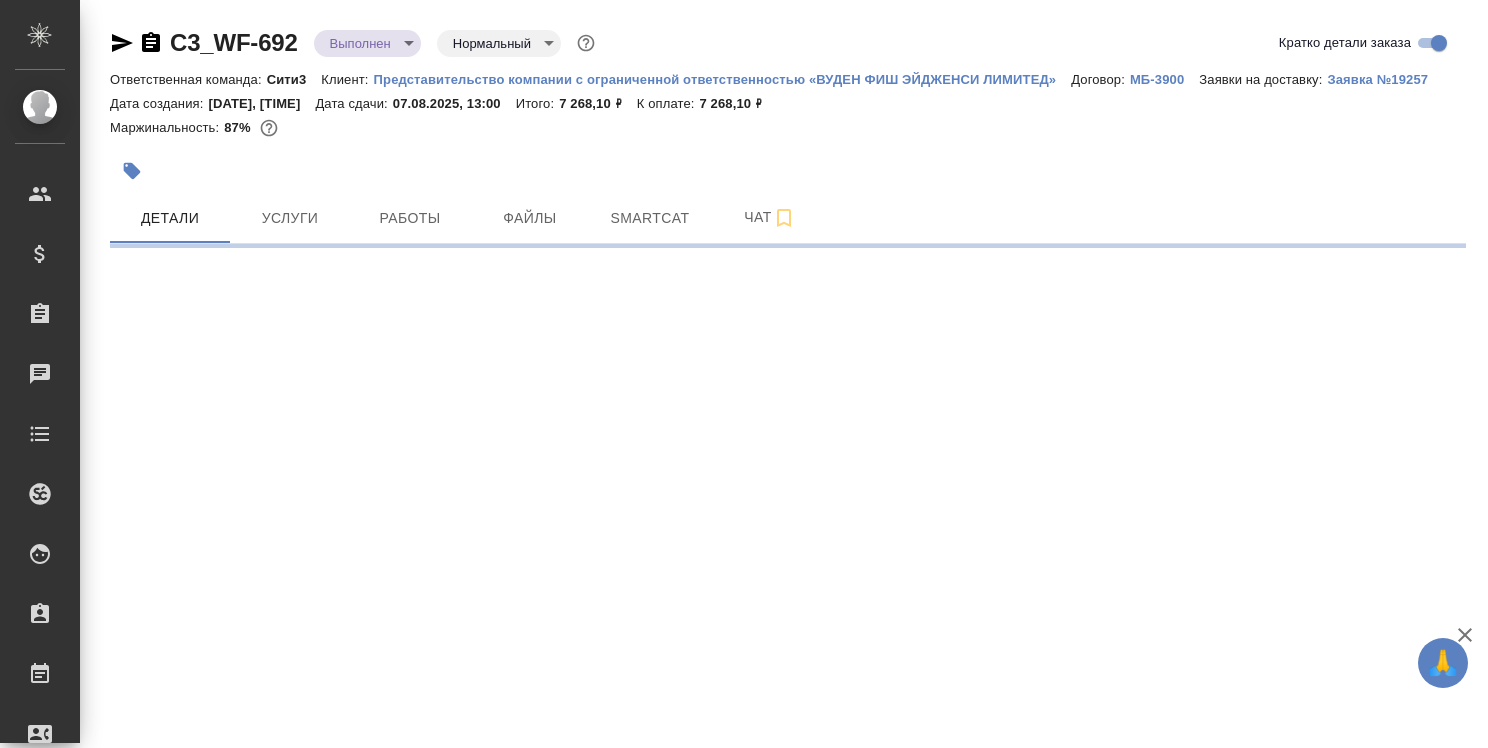 select on "RU" 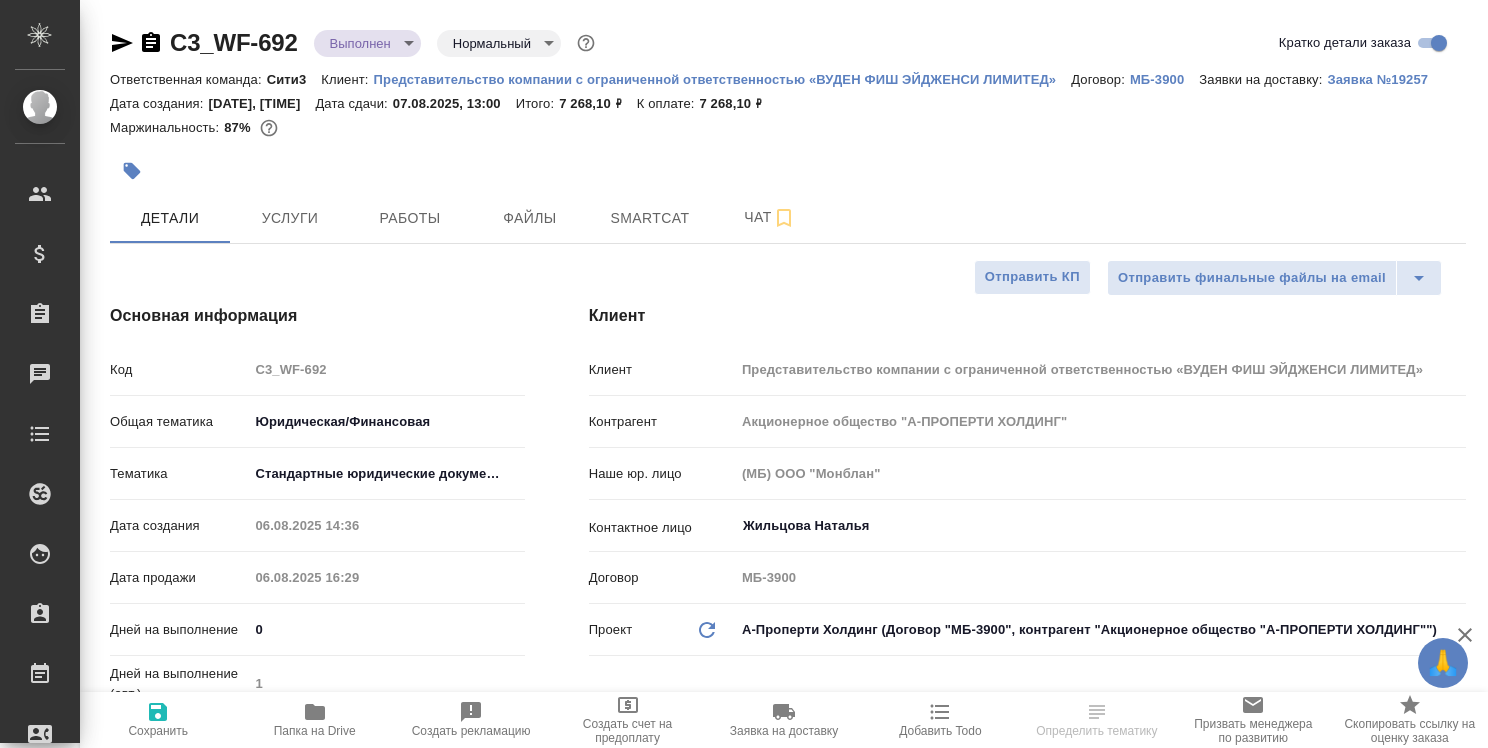 type on "x" 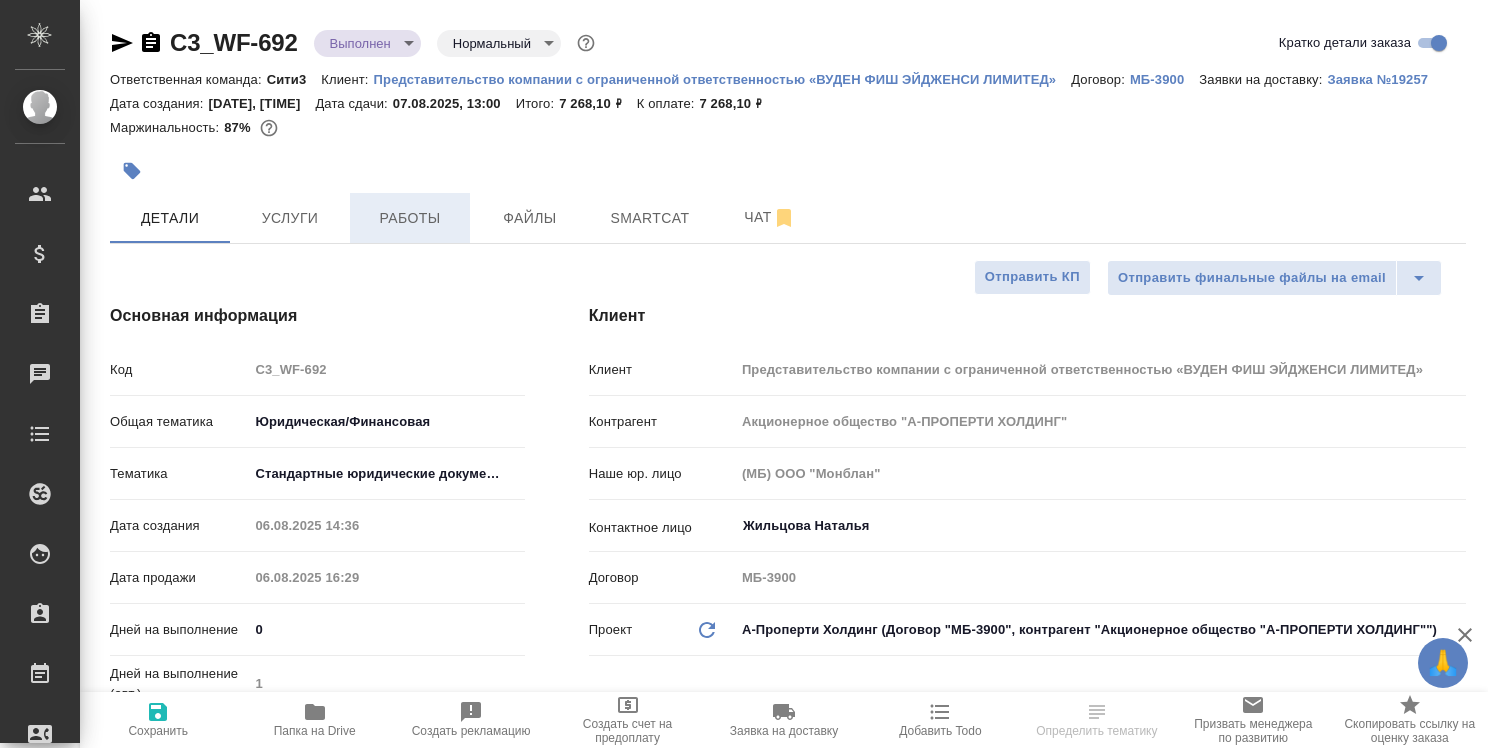 click on "Работы" at bounding box center (410, 218) 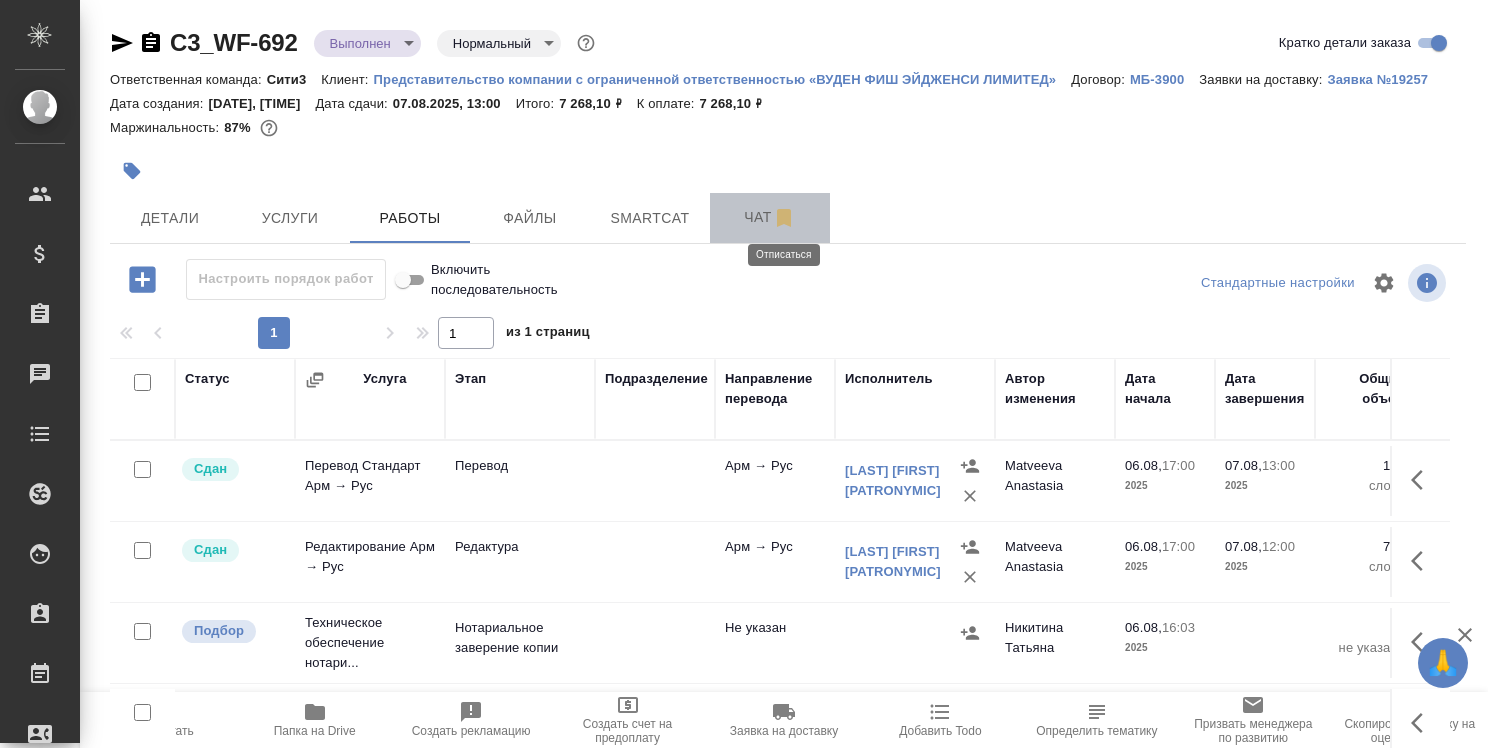 click 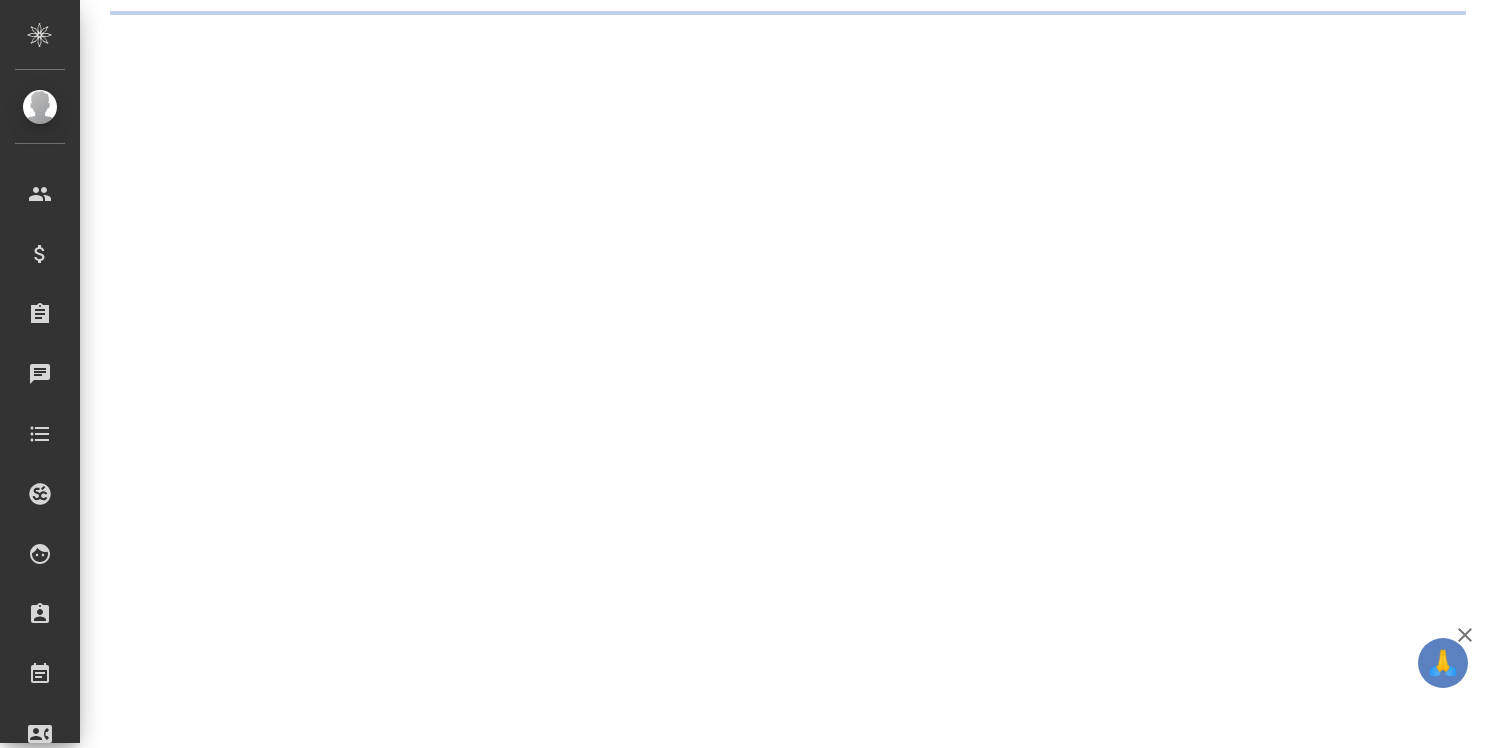 scroll, scrollTop: 0, scrollLeft: 0, axis: both 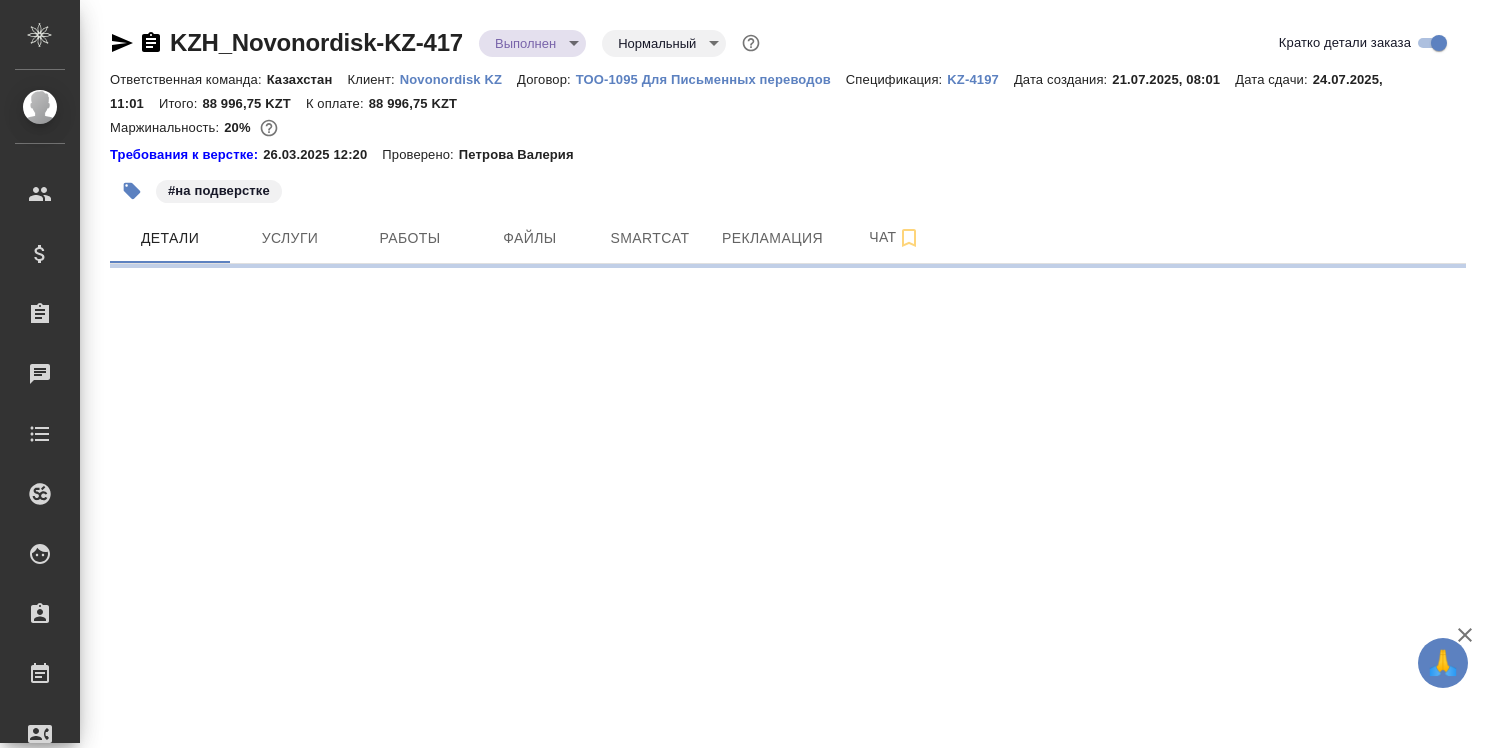 select on "RU" 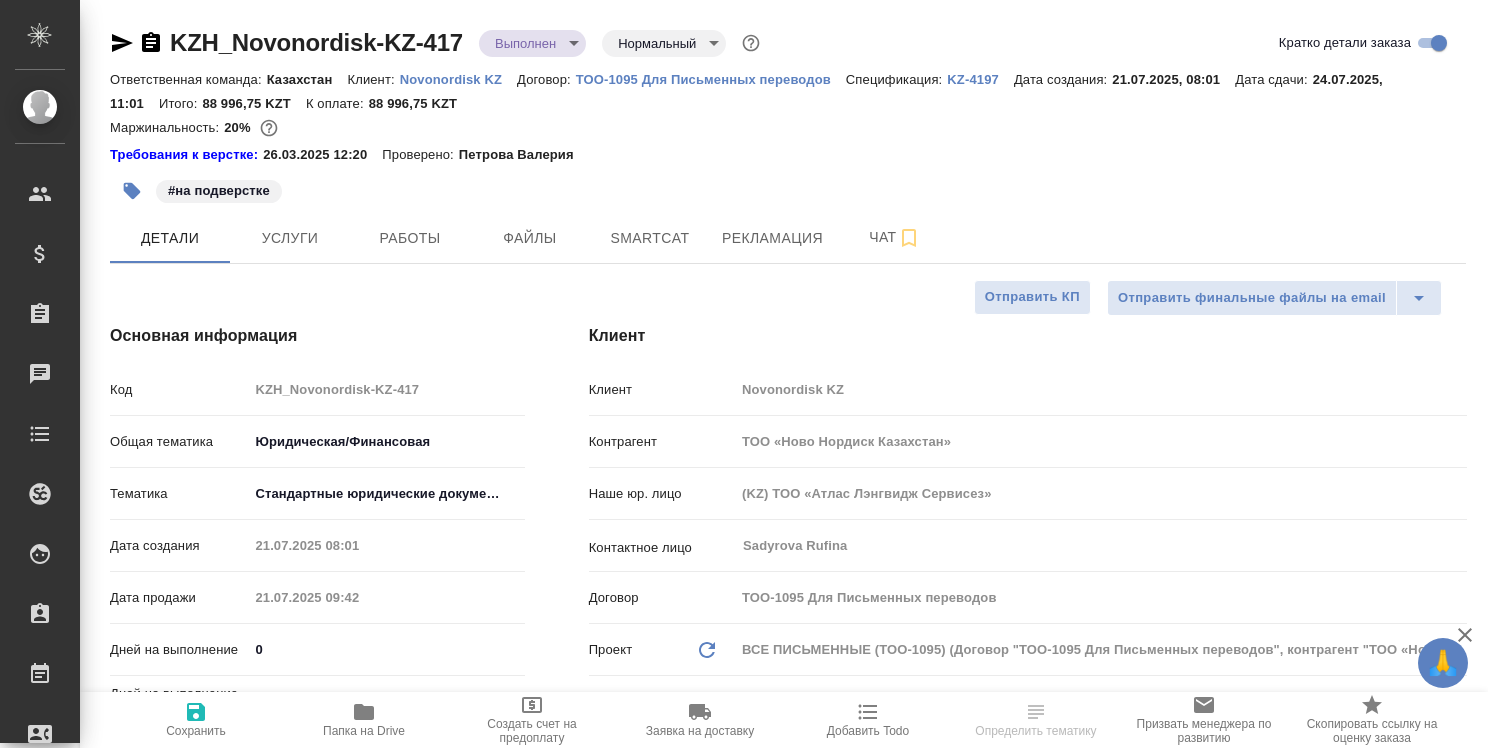 type on "x" 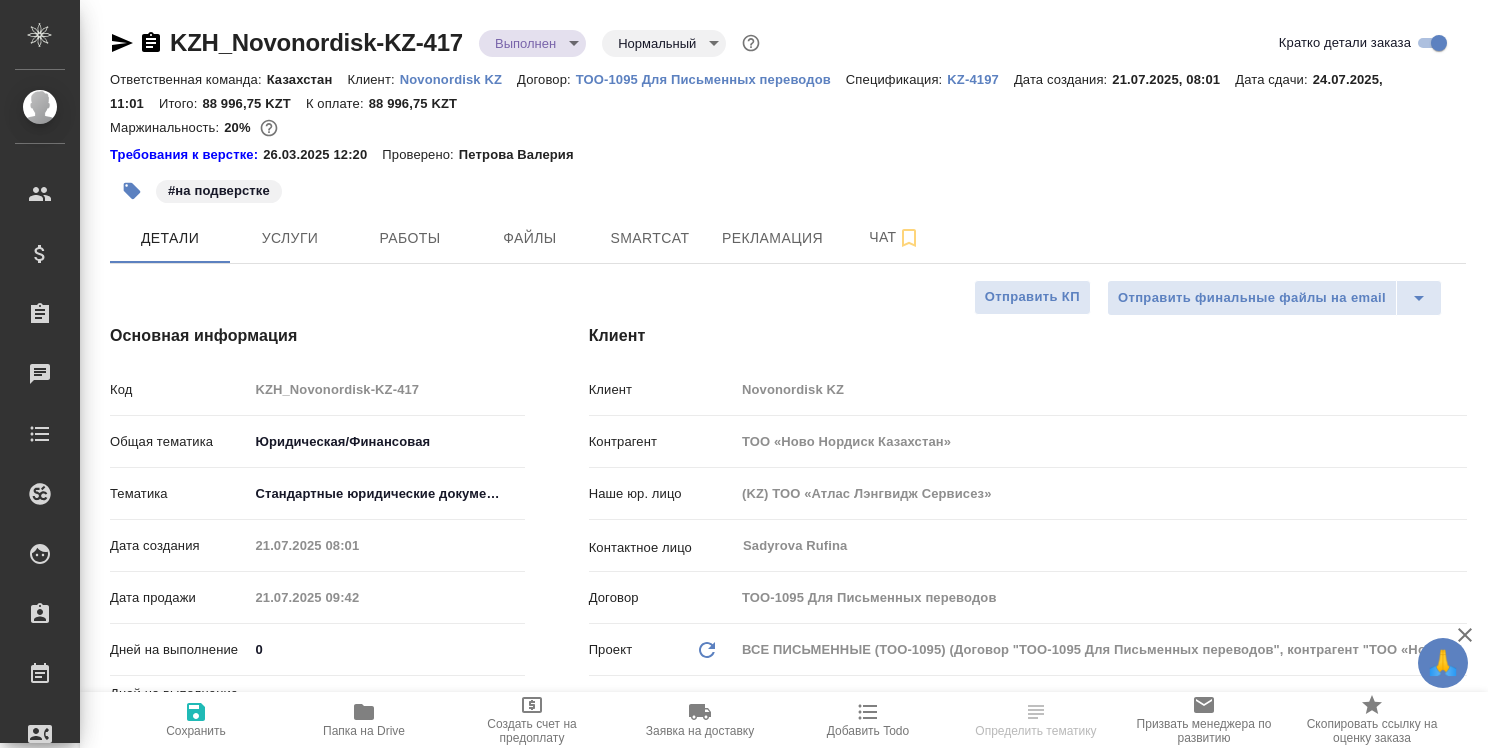 type on "x" 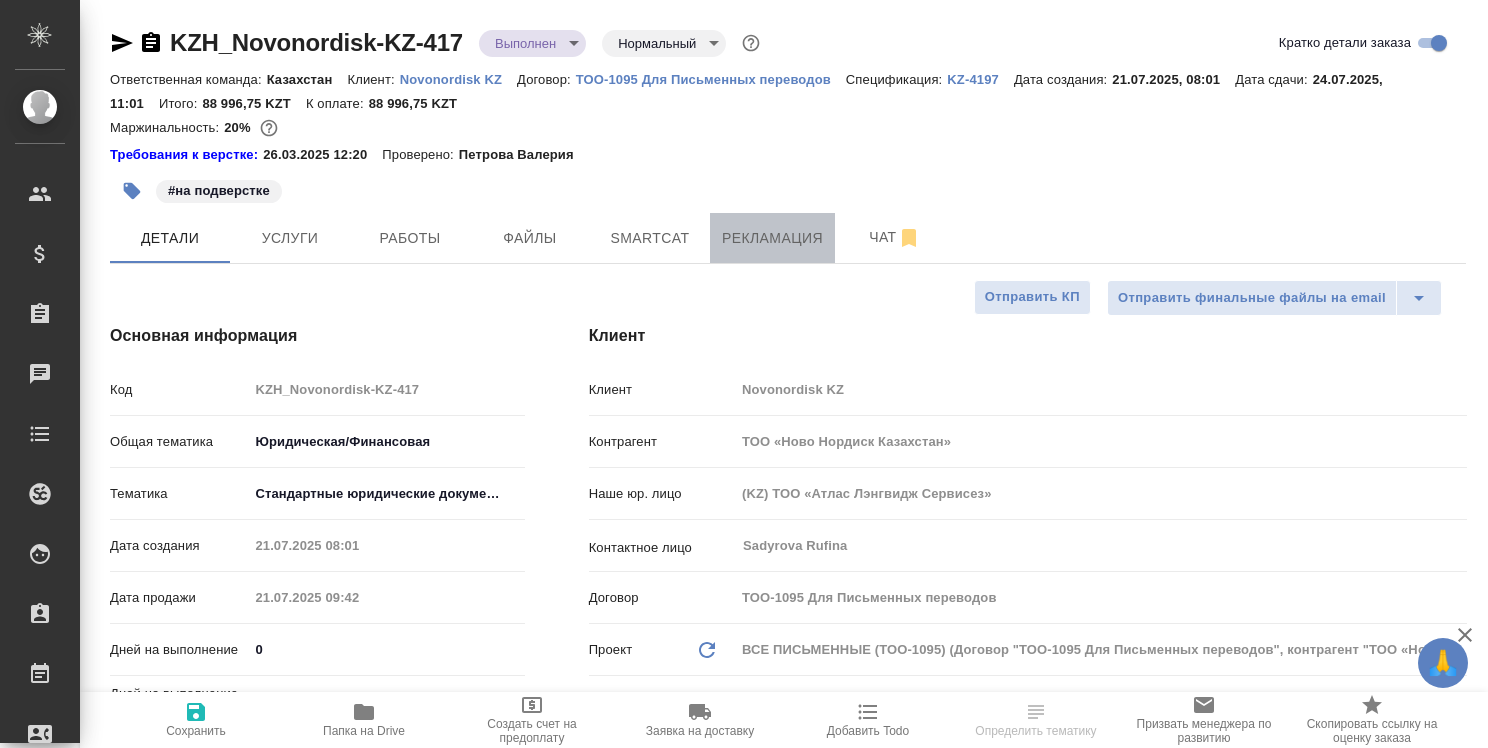 click on "Рекламация" at bounding box center [772, 238] 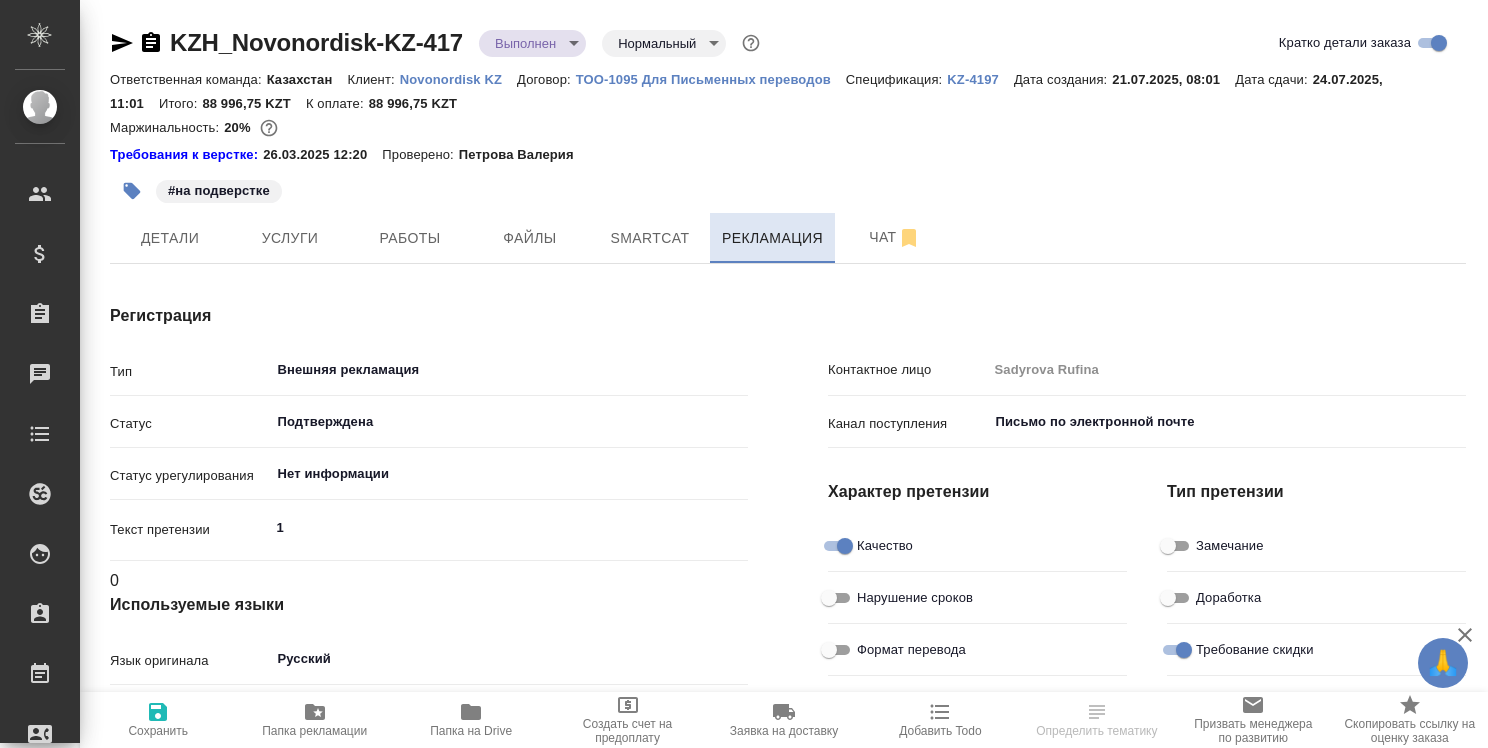 type on "x" 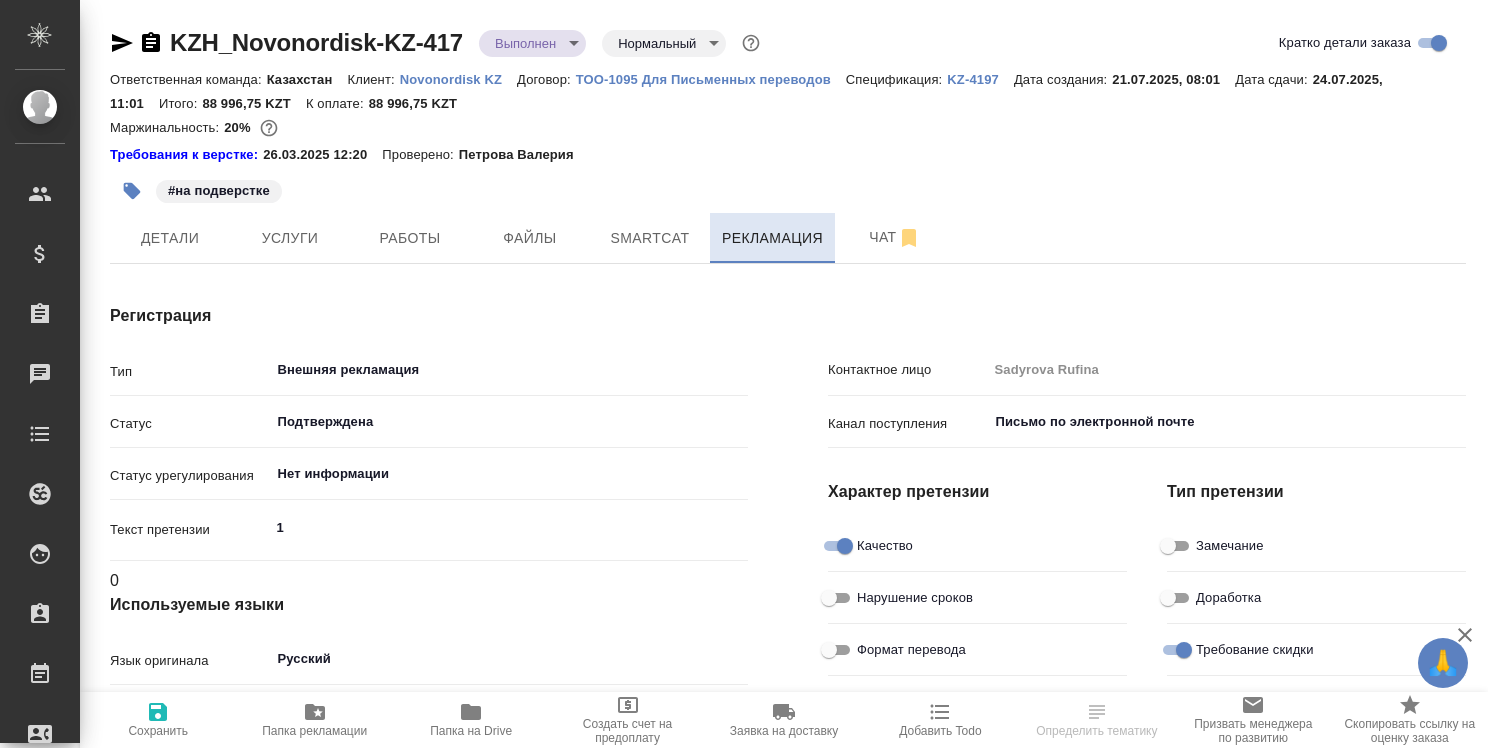 type on "x" 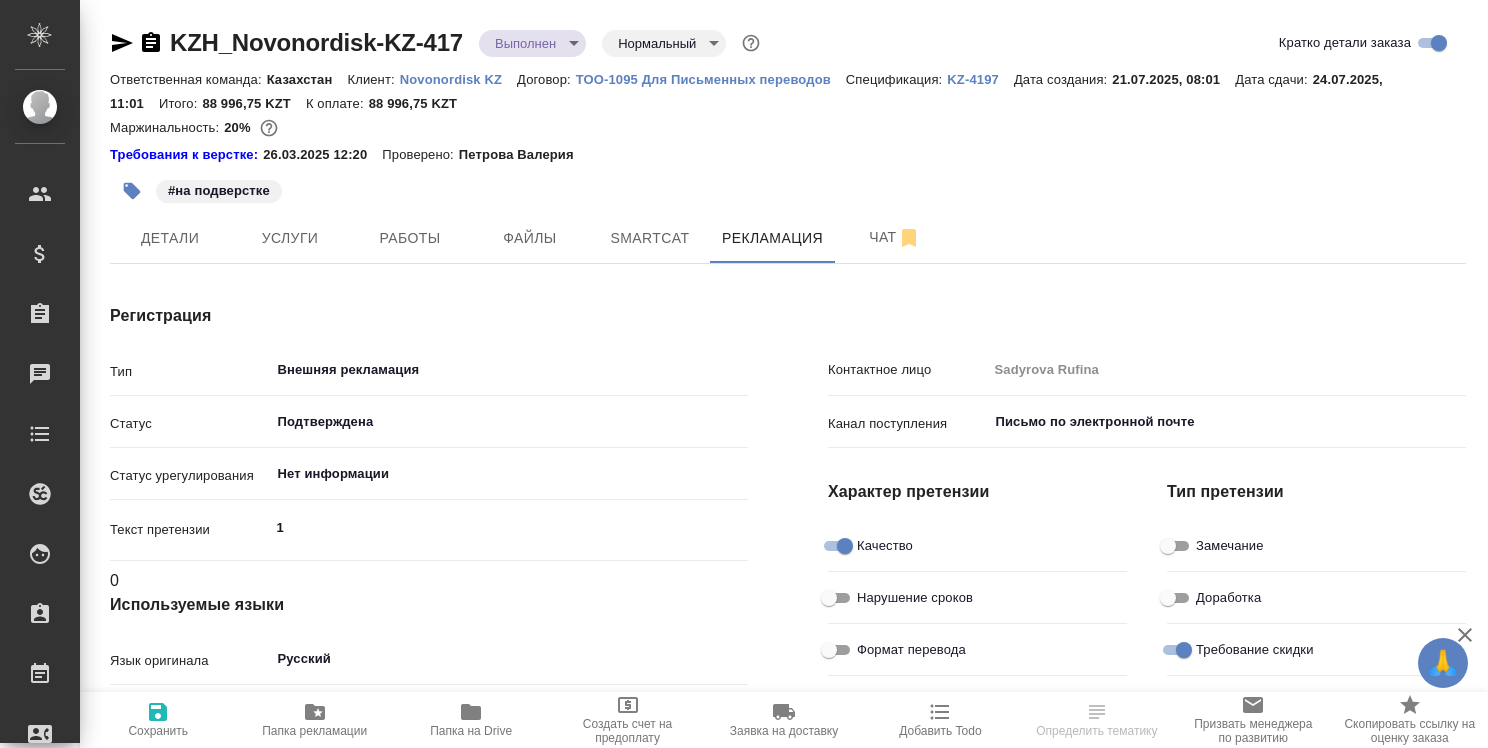 type on "x" 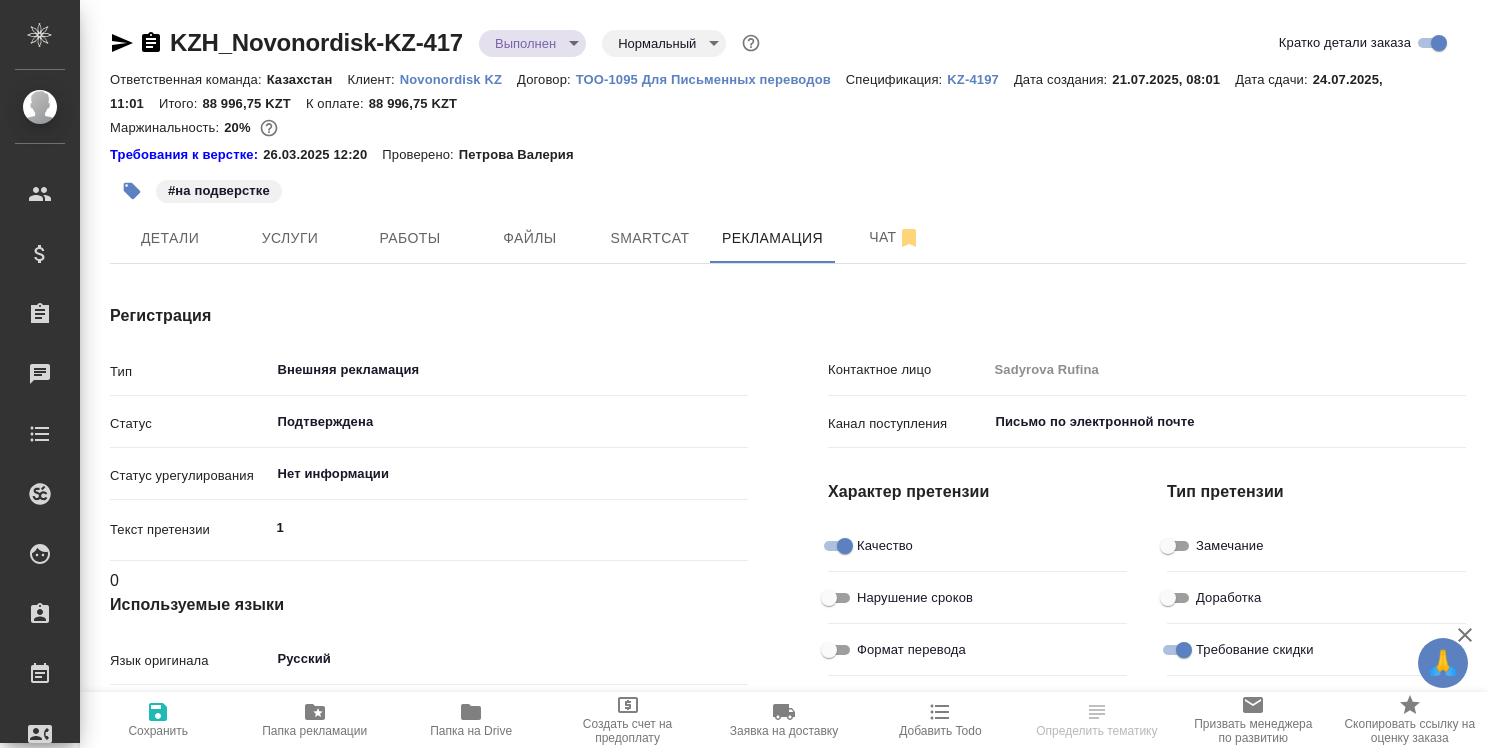 type on "x" 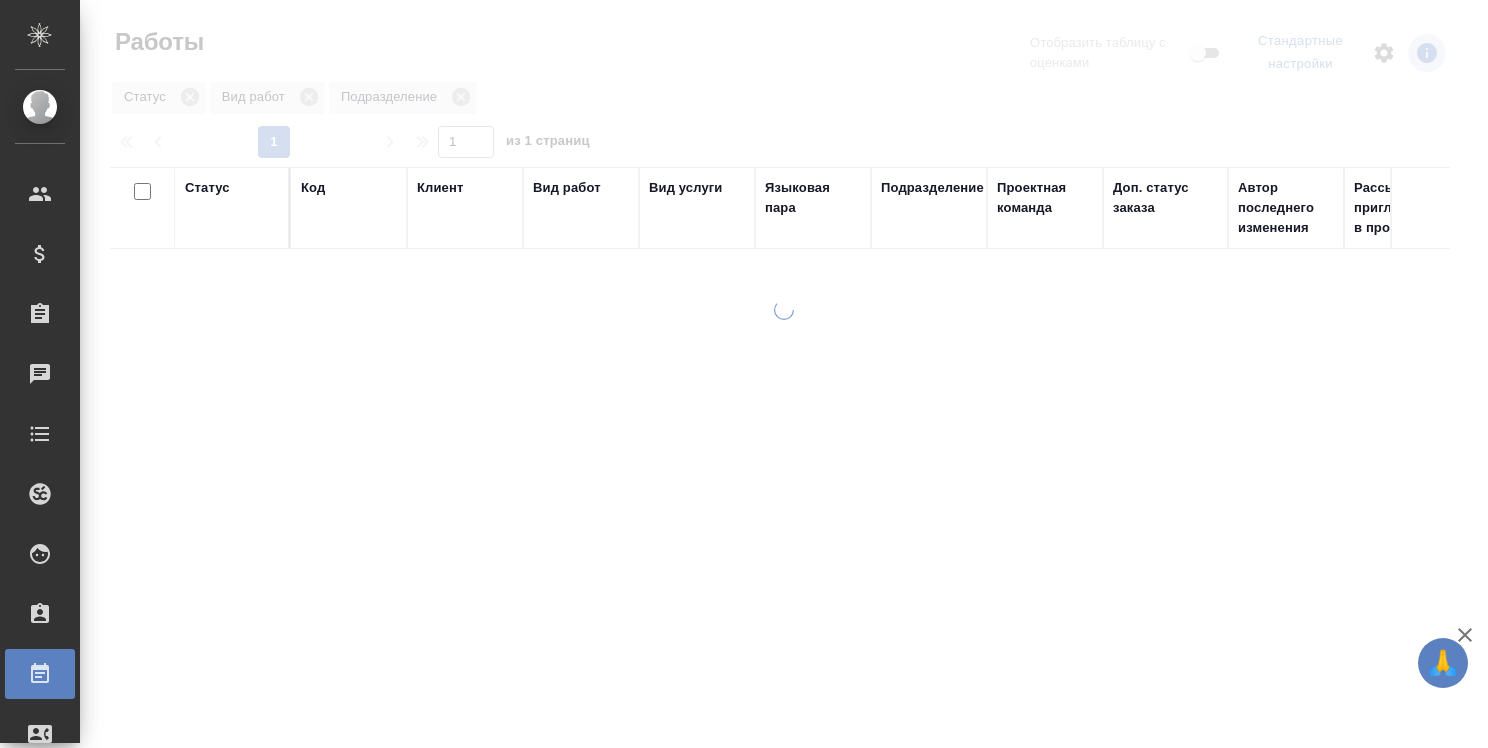 scroll, scrollTop: 0, scrollLeft: 0, axis: both 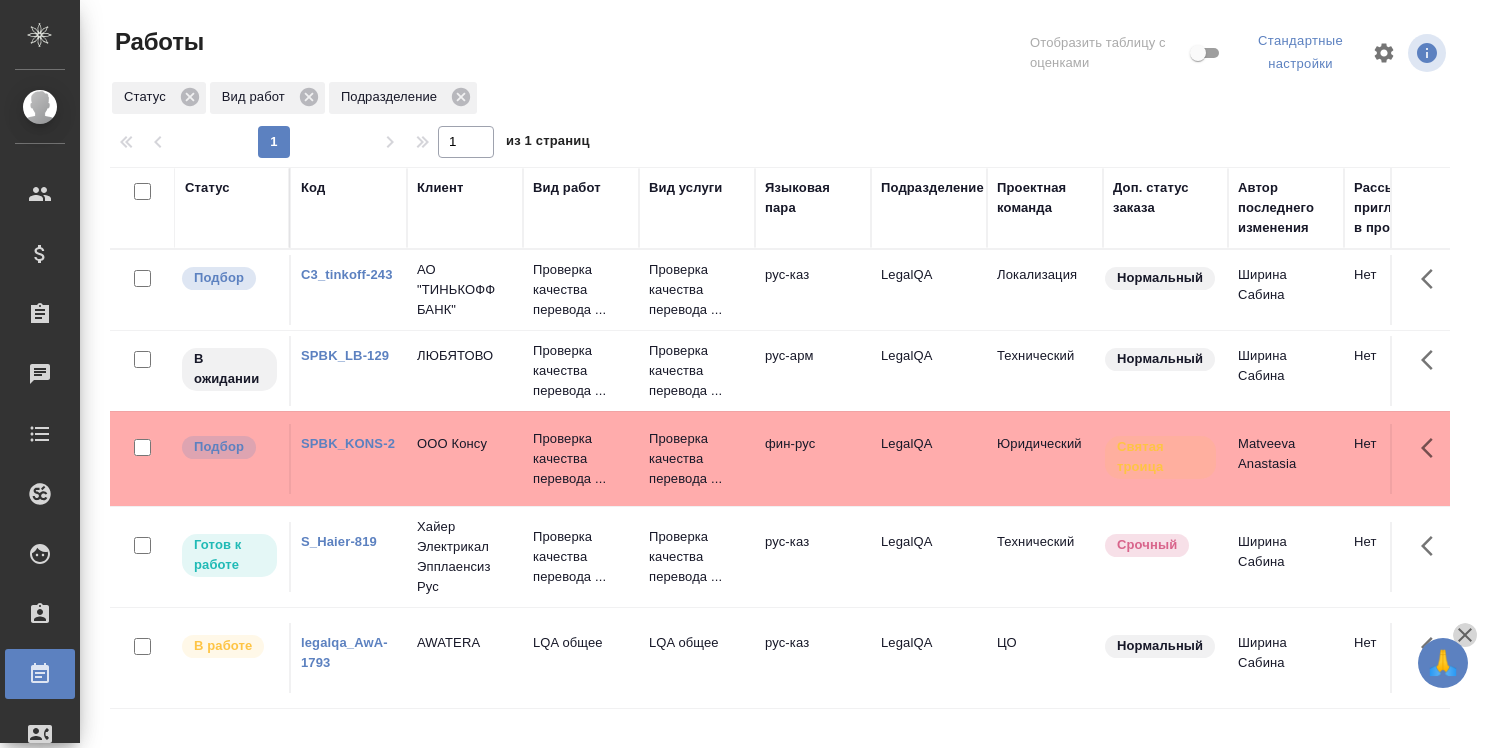 click 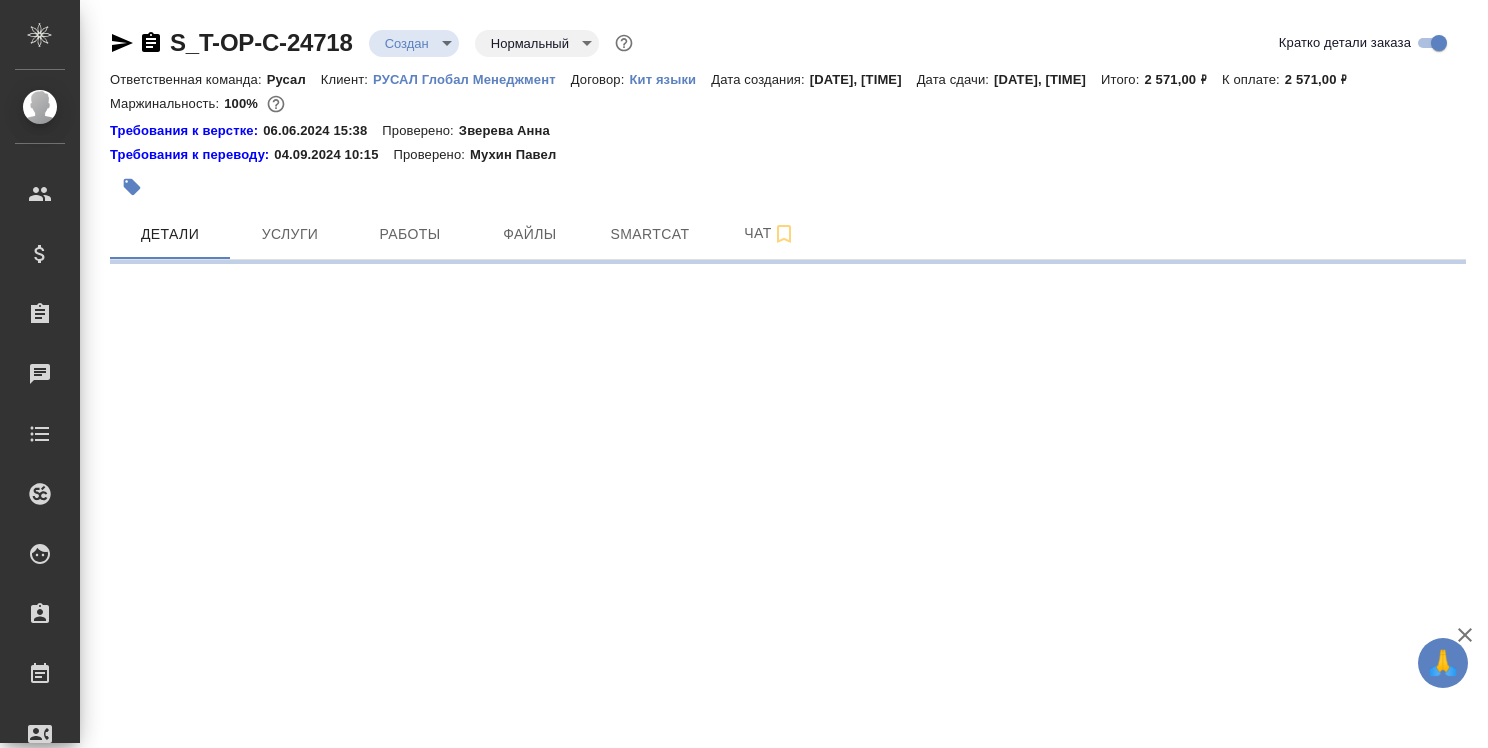scroll, scrollTop: 0, scrollLeft: 0, axis: both 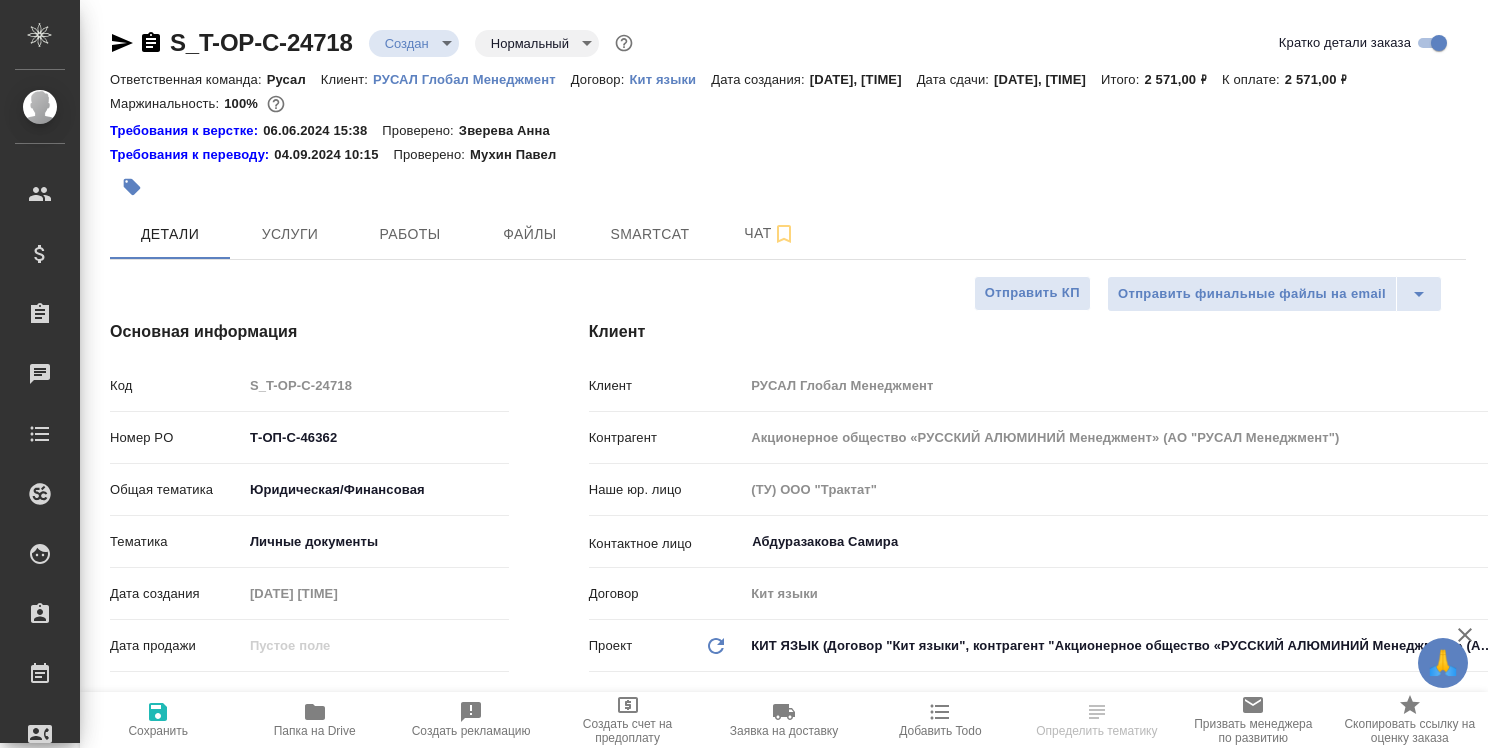 type on "x" 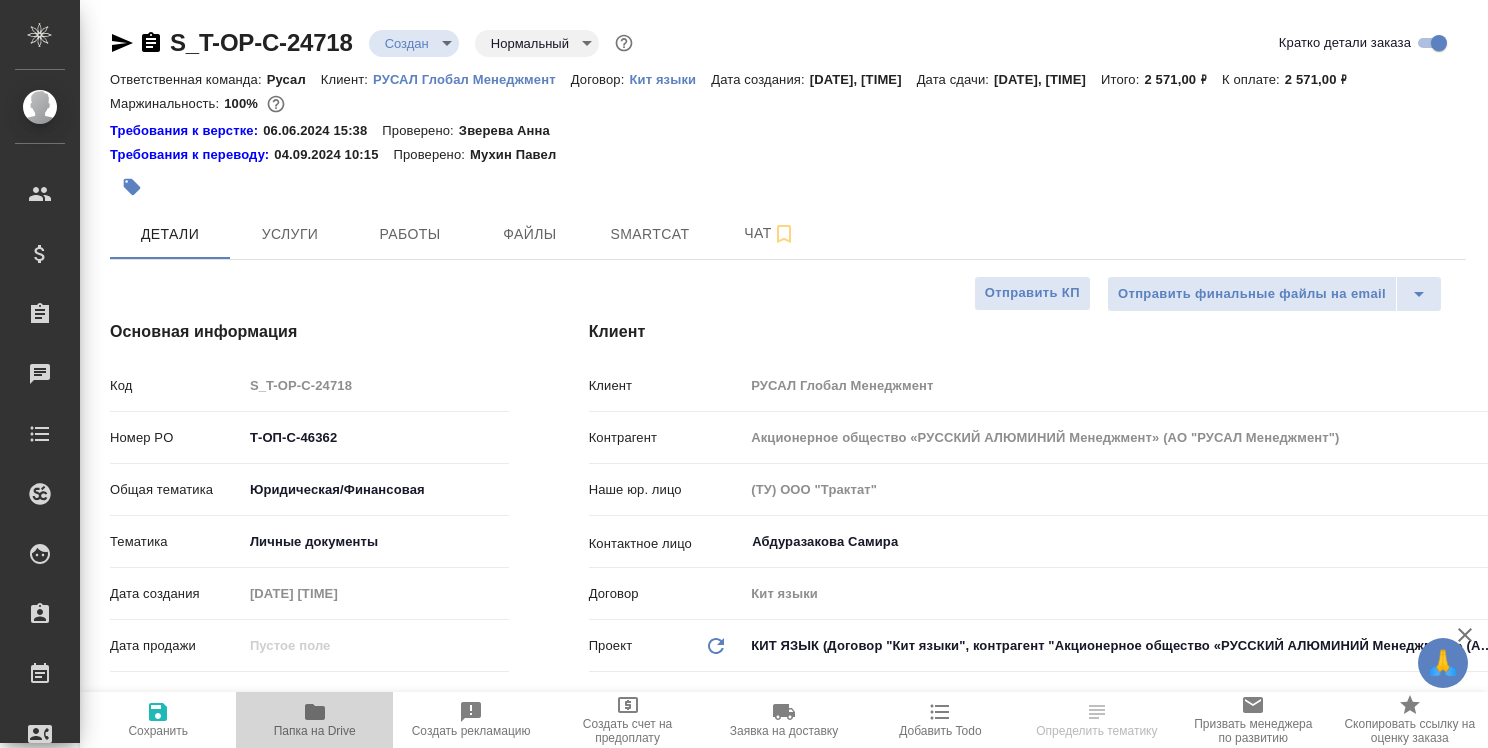 click 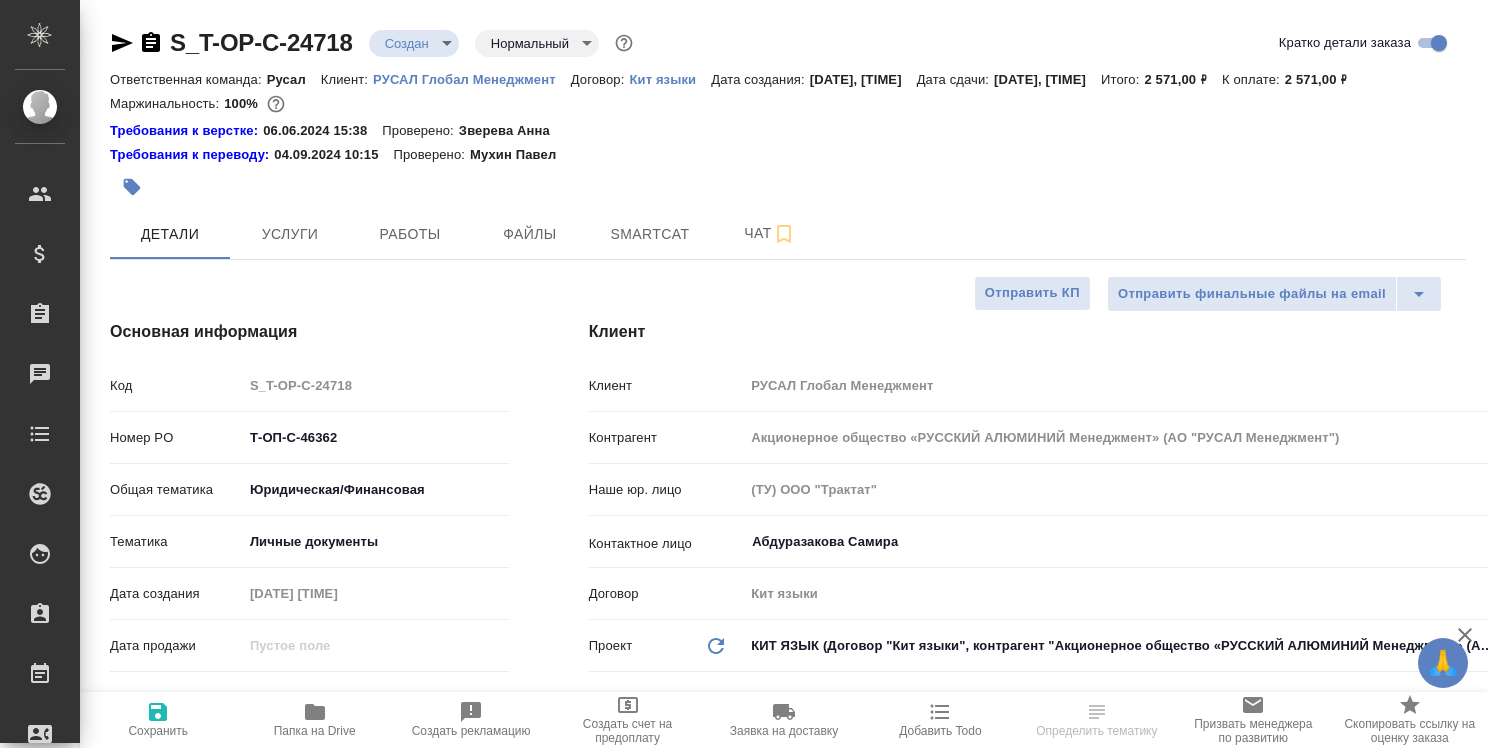 type on "x" 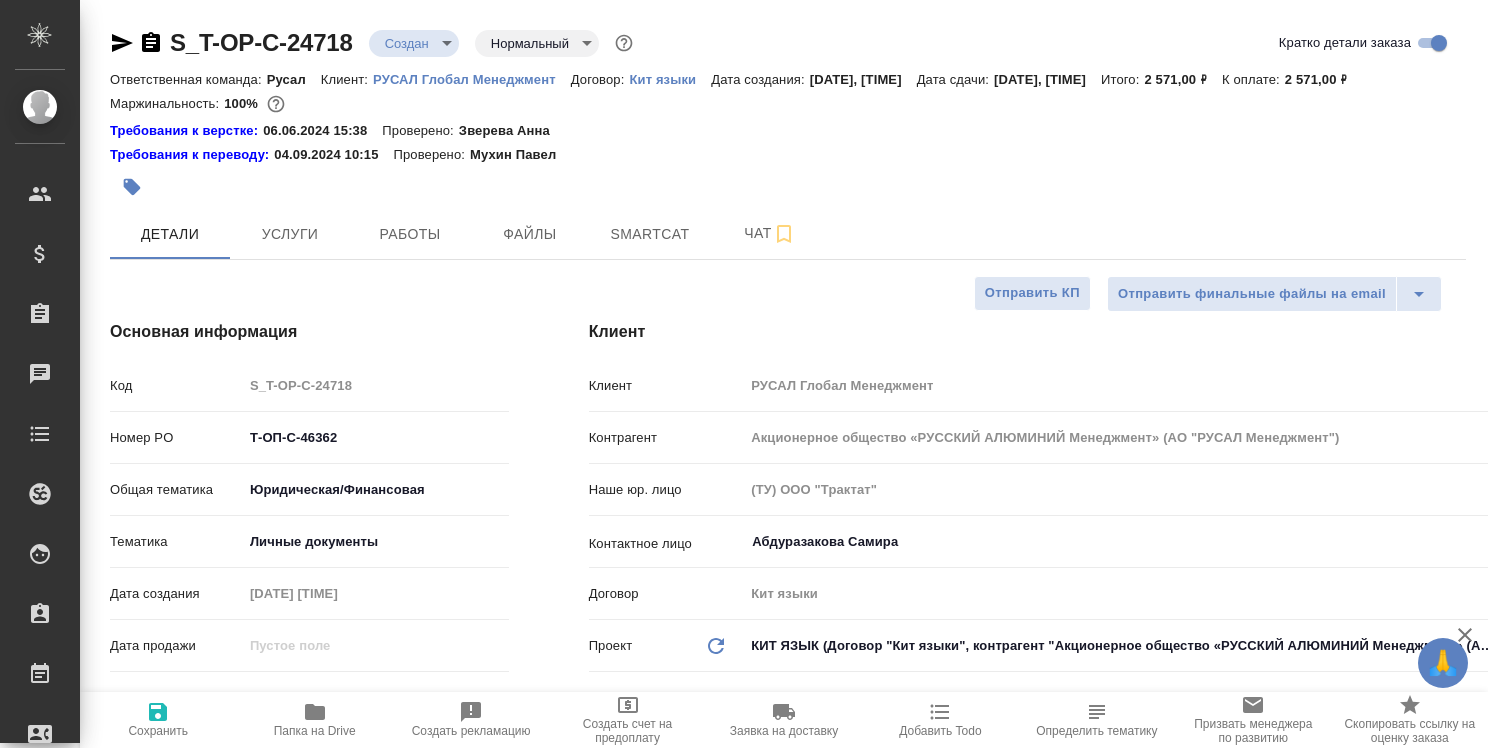 type on "x" 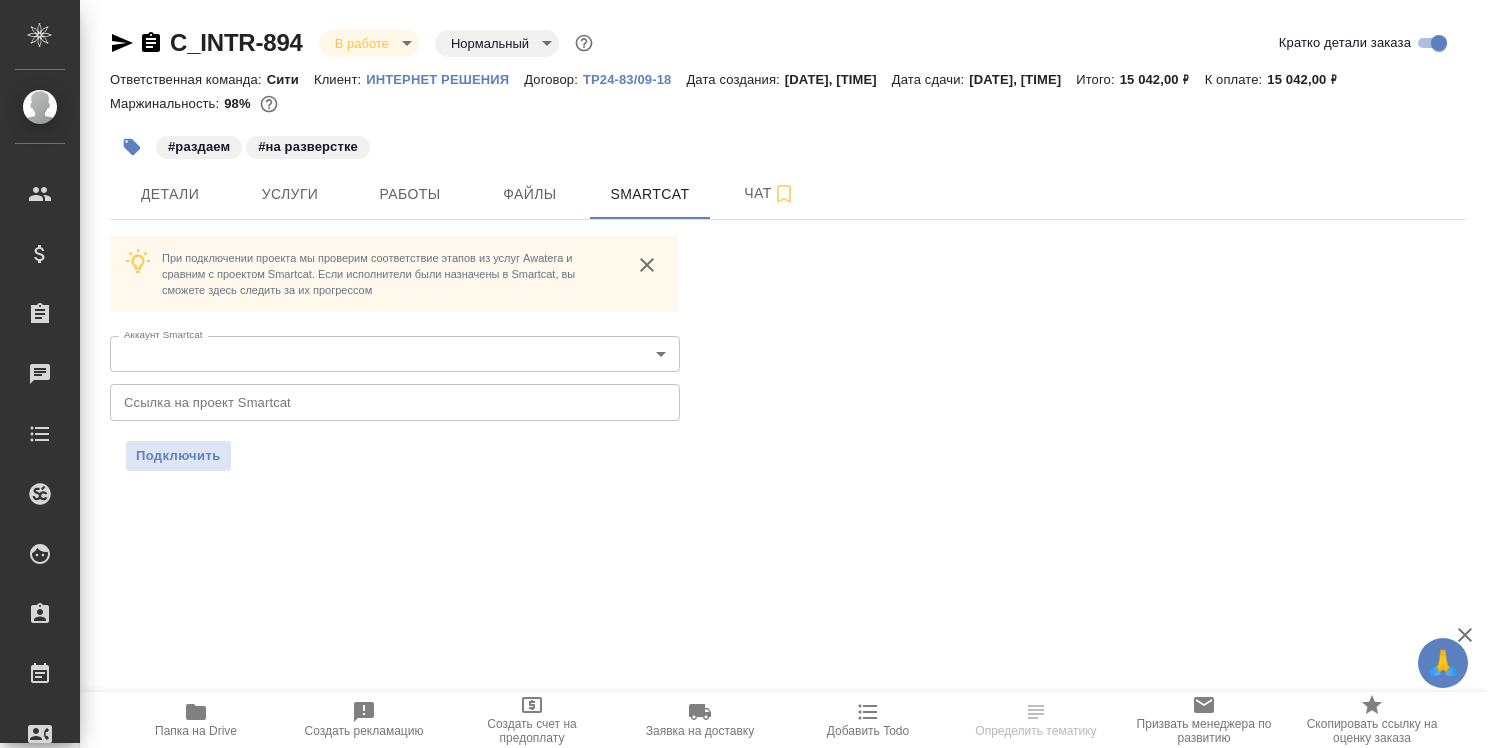 scroll, scrollTop: 0, scrollLeft: 0, axis: both 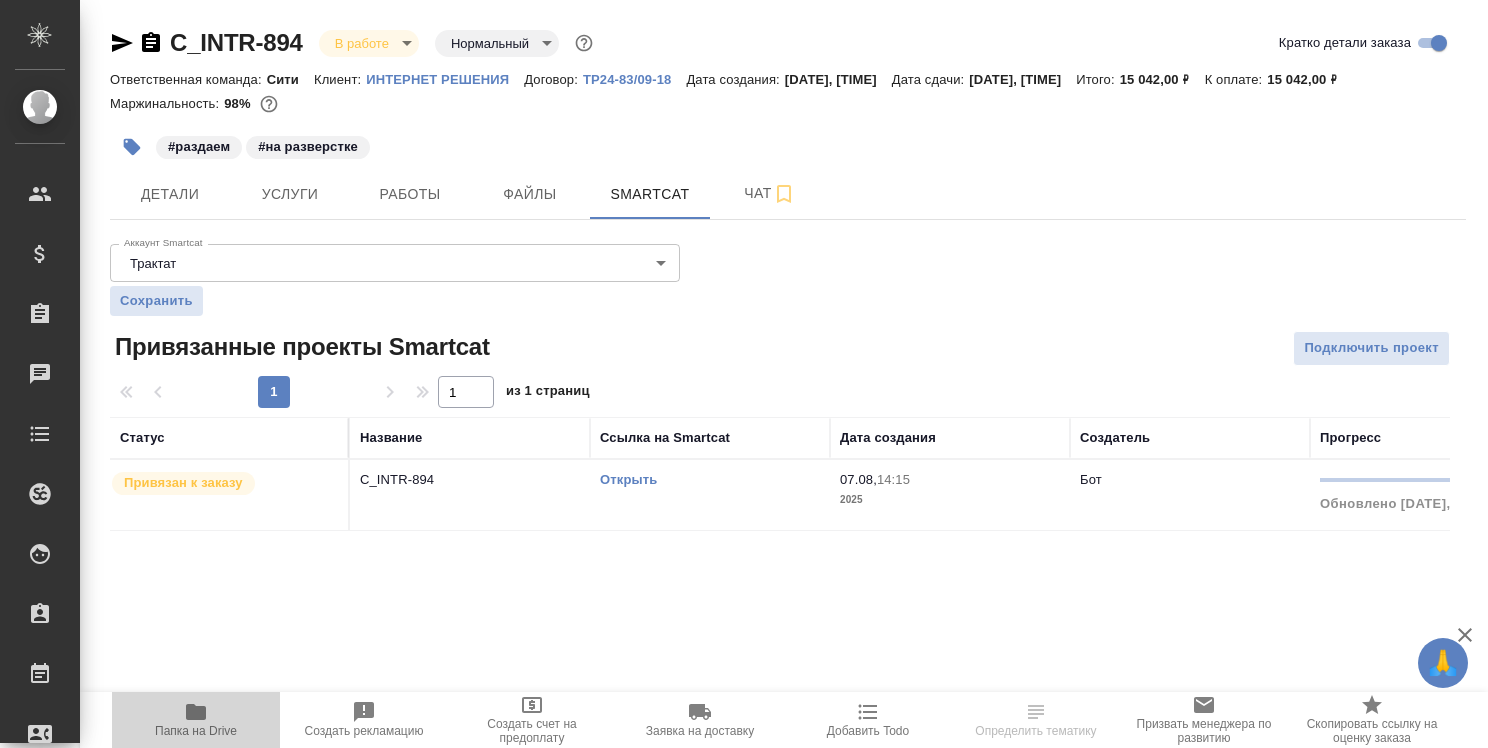 click 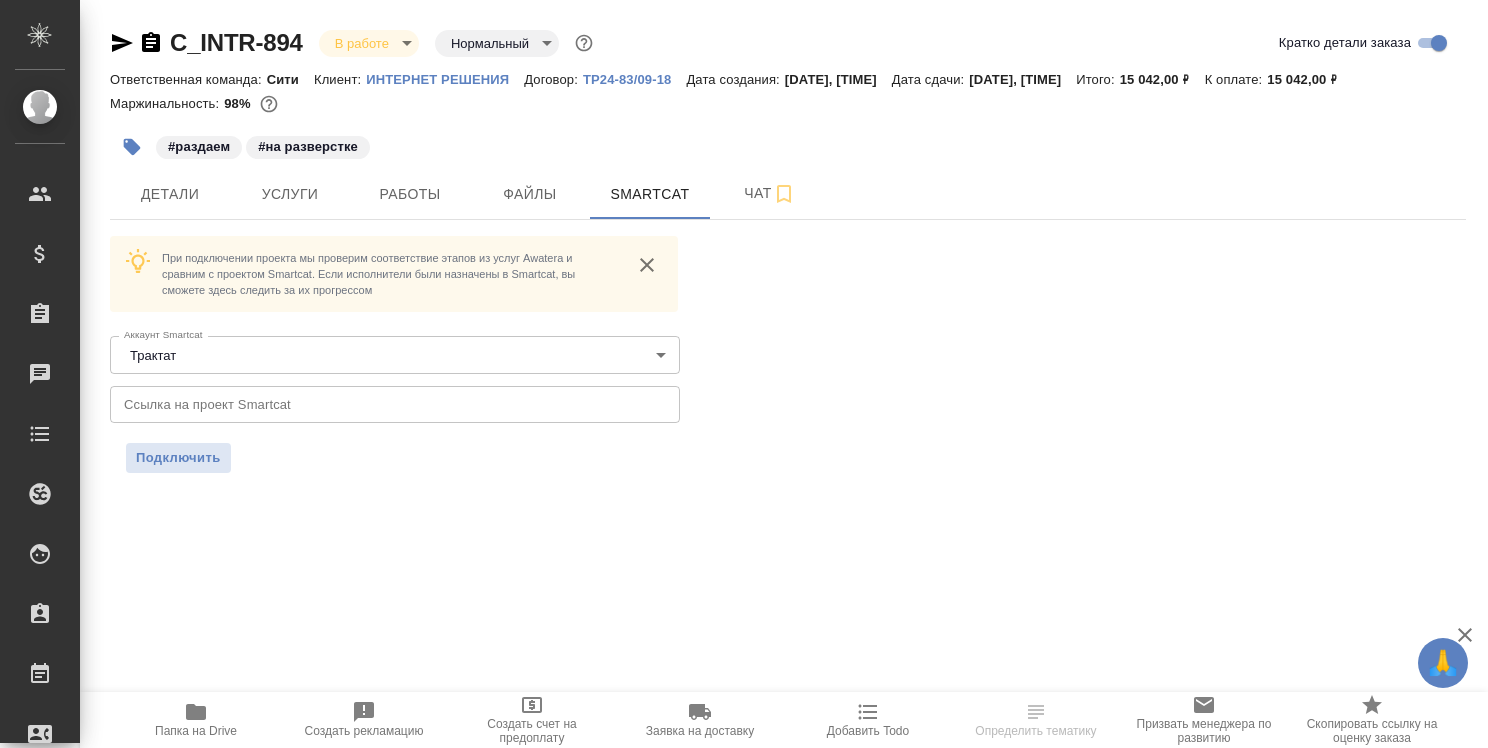scroll, scrollTop: 0, scrollLeft: 0, axis: both 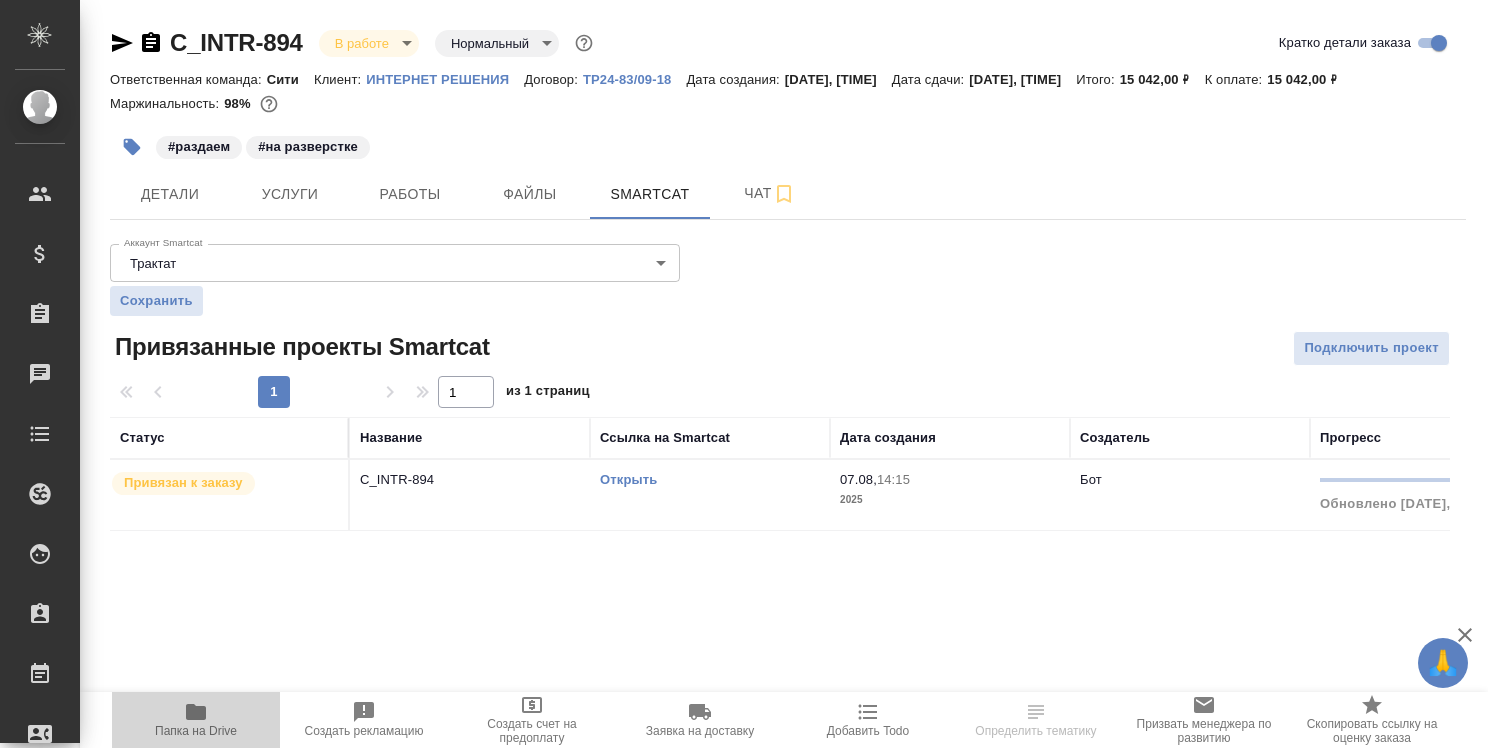 click 